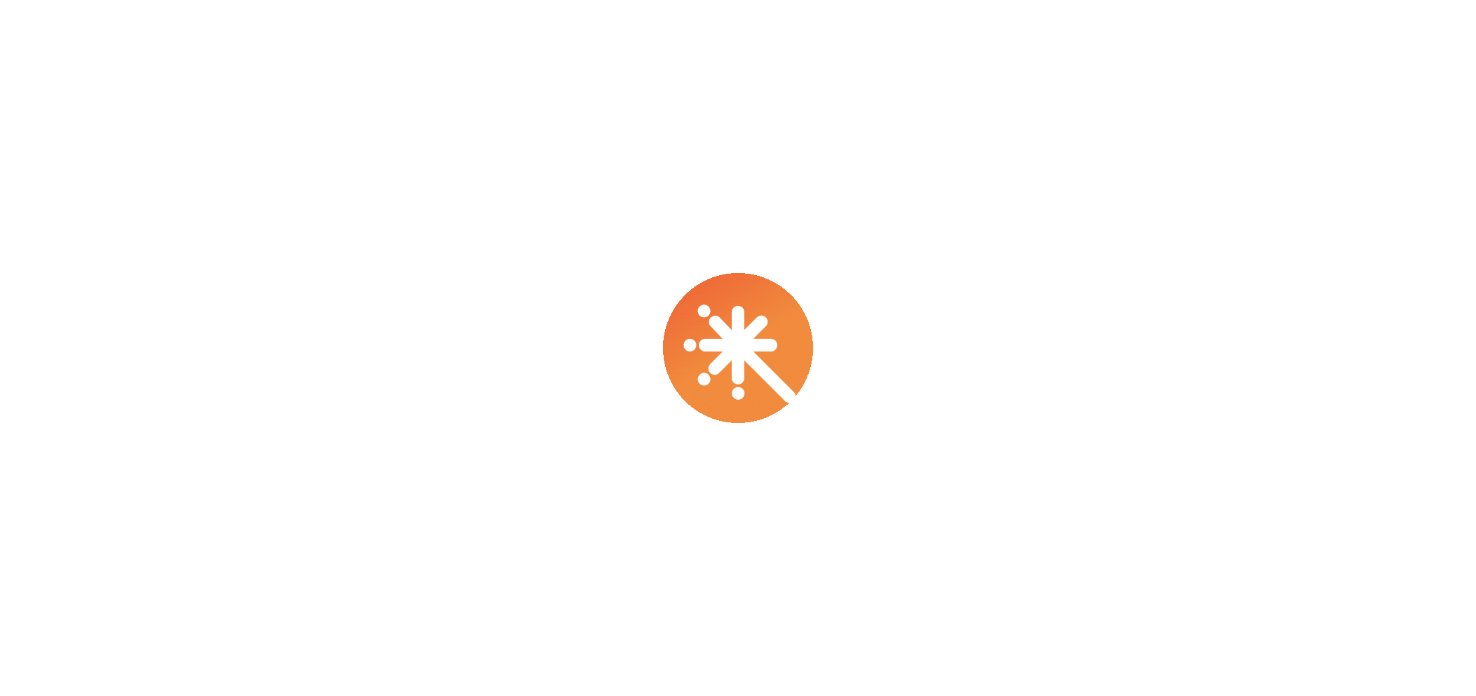 scroll, scrollTop: 0, scrollLeft: 0, axis: both 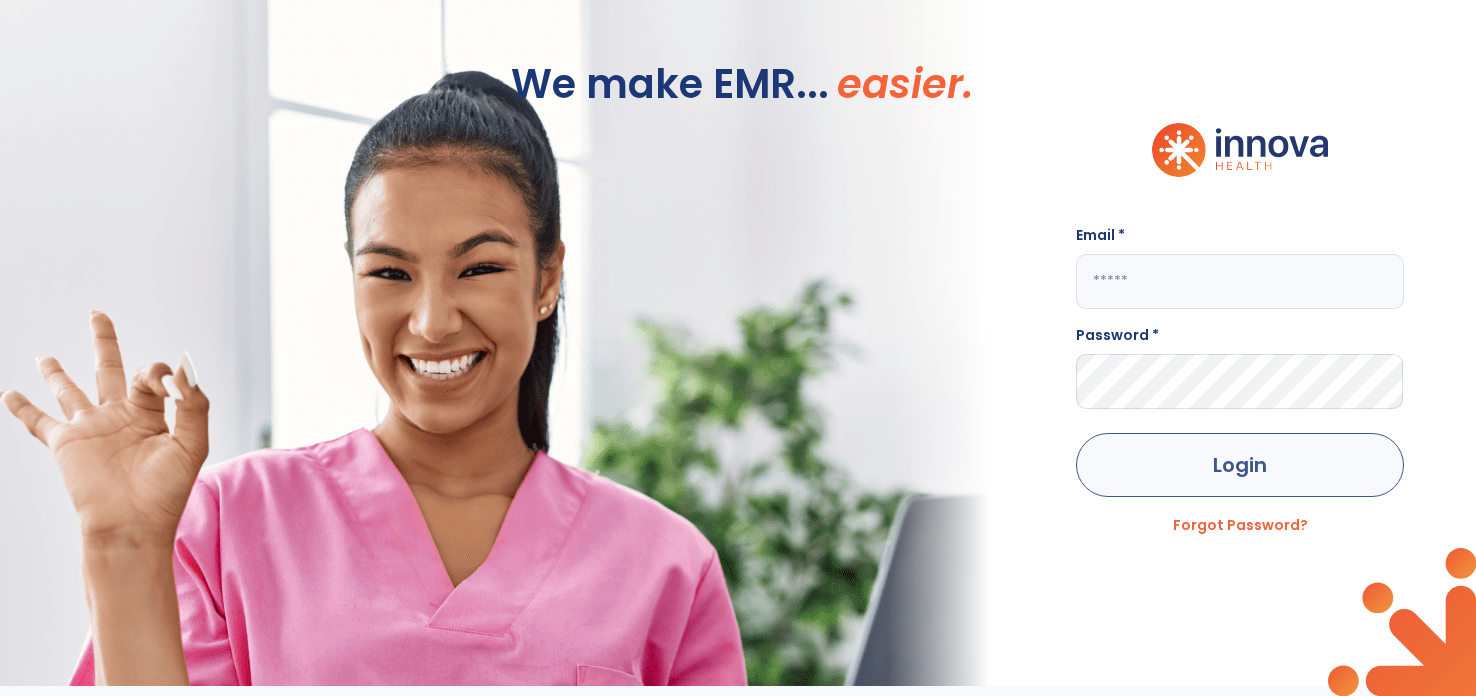 type on "**********" 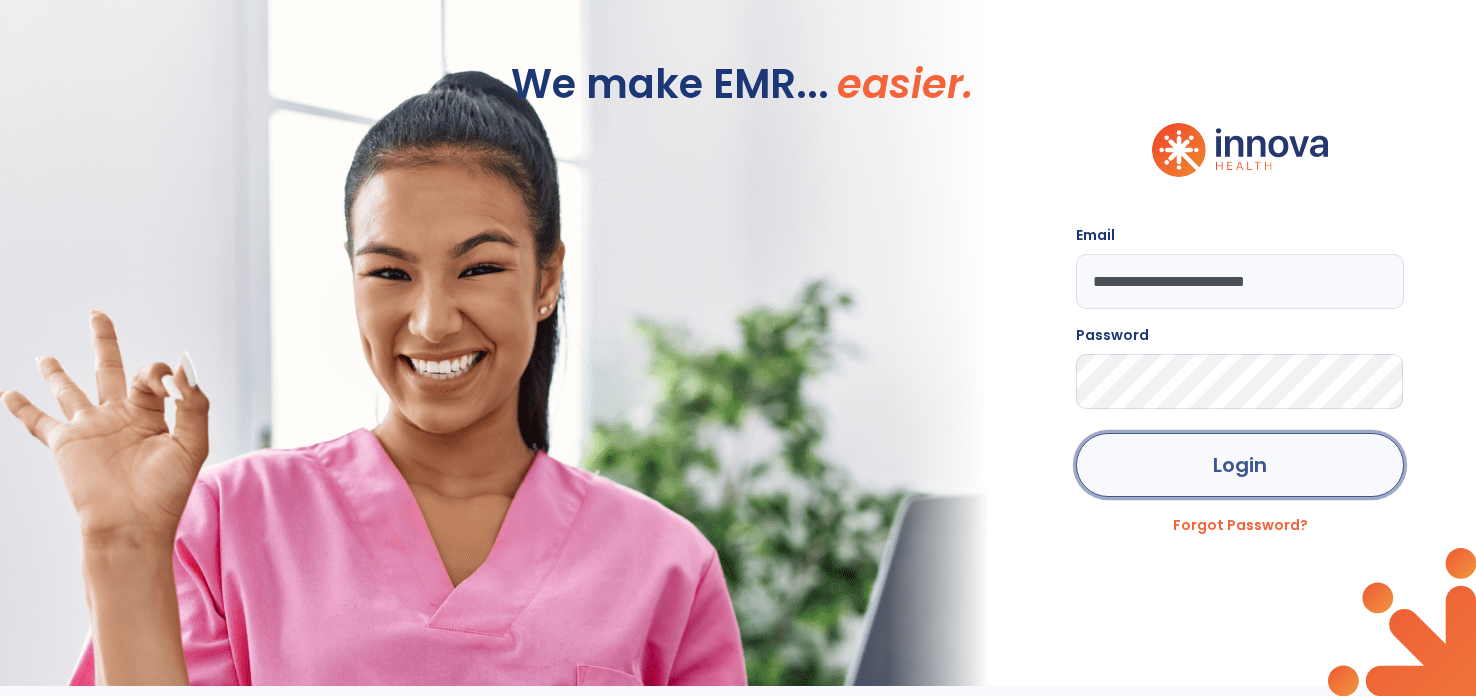 click on "Login" 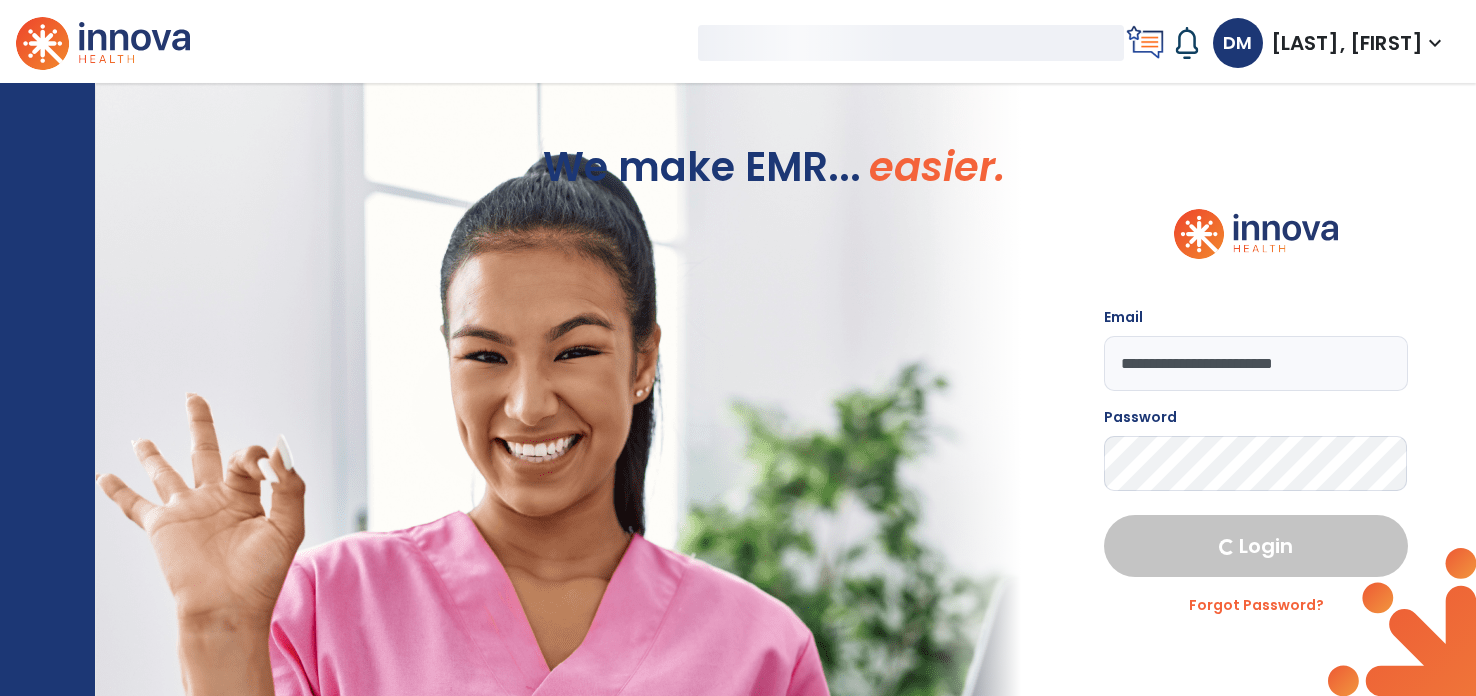 select on "****" 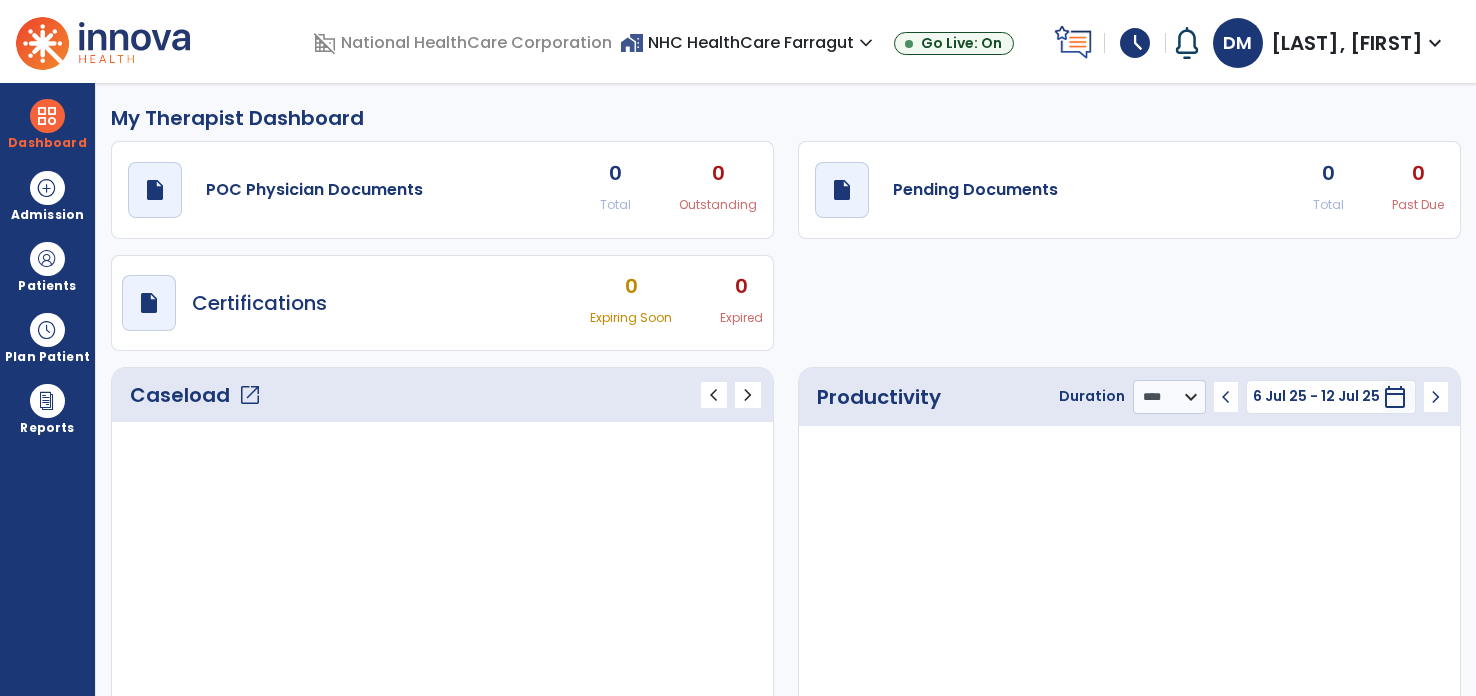 click on "Caseload   open_in_new" 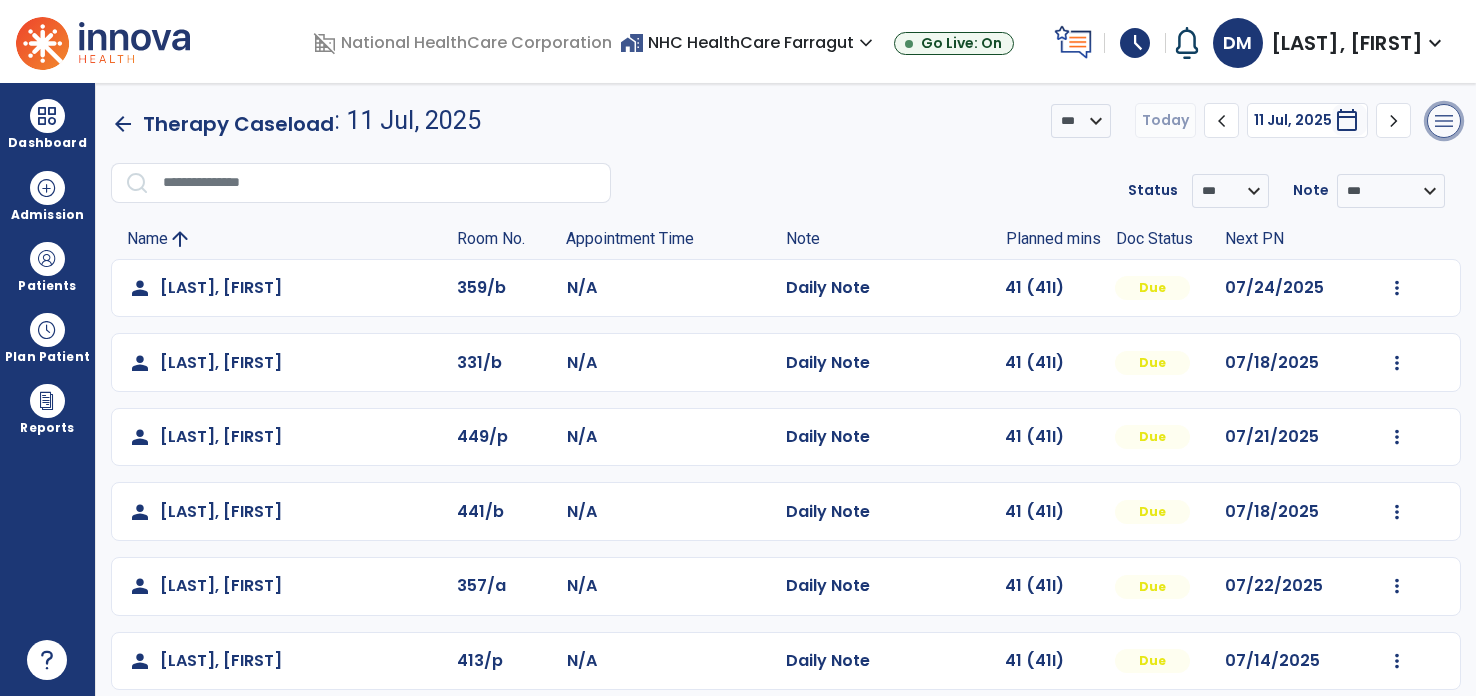 click on "menu" at bounding box center (1444, 121) 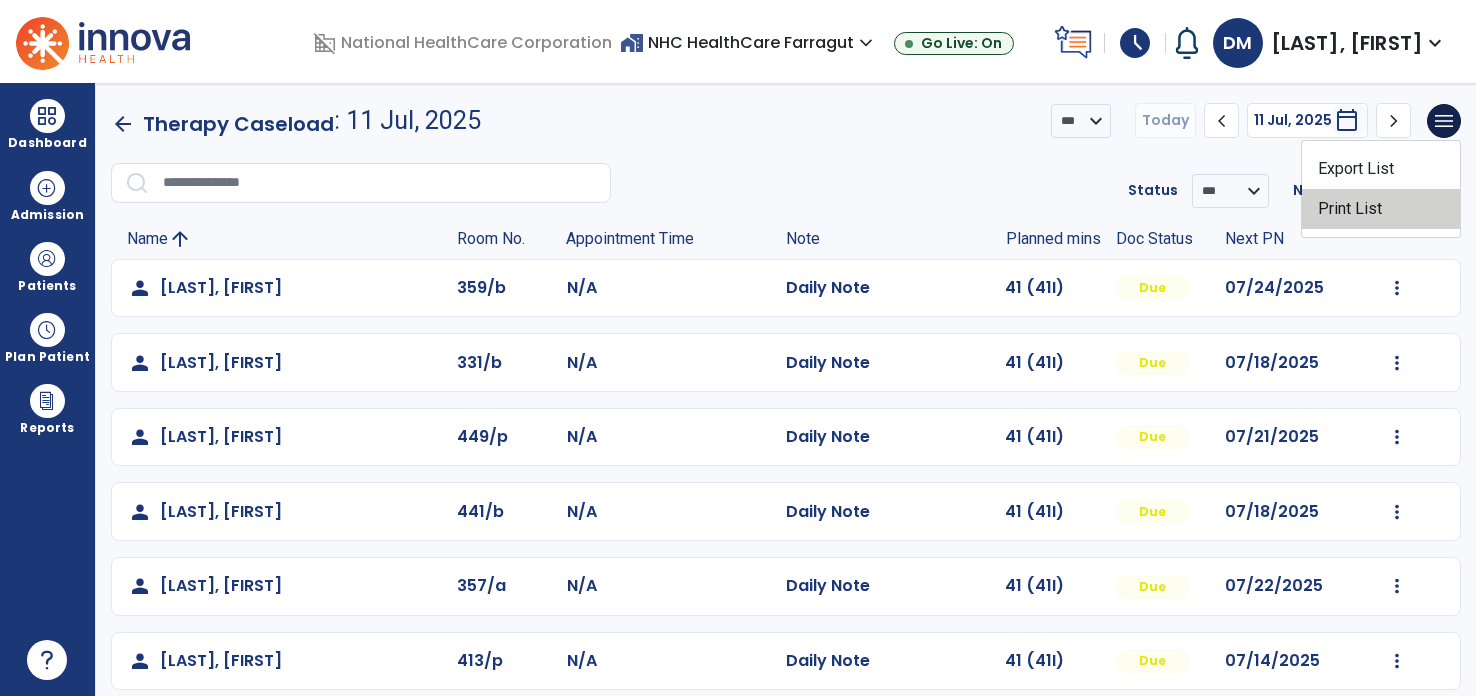 click on "Print List" 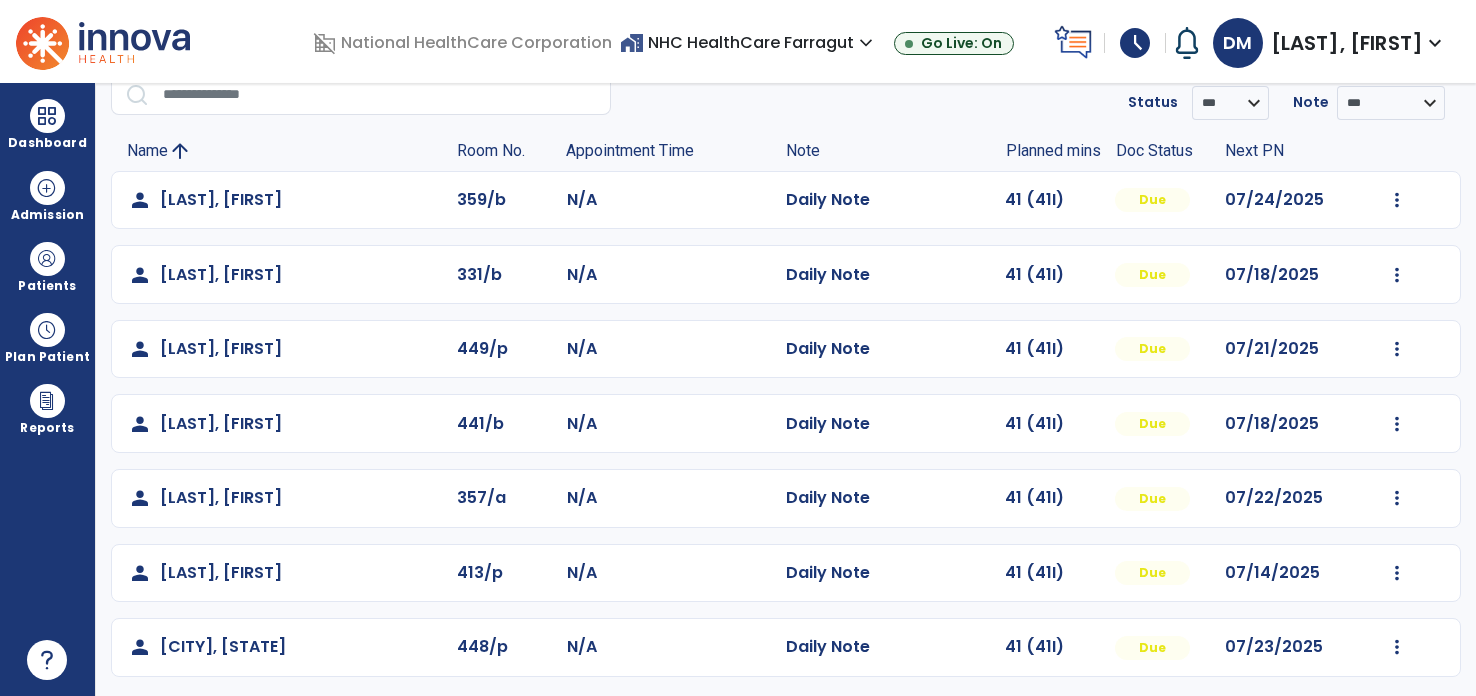 scroll, scrollTop: 0, scrollLeft: 0, axis: both 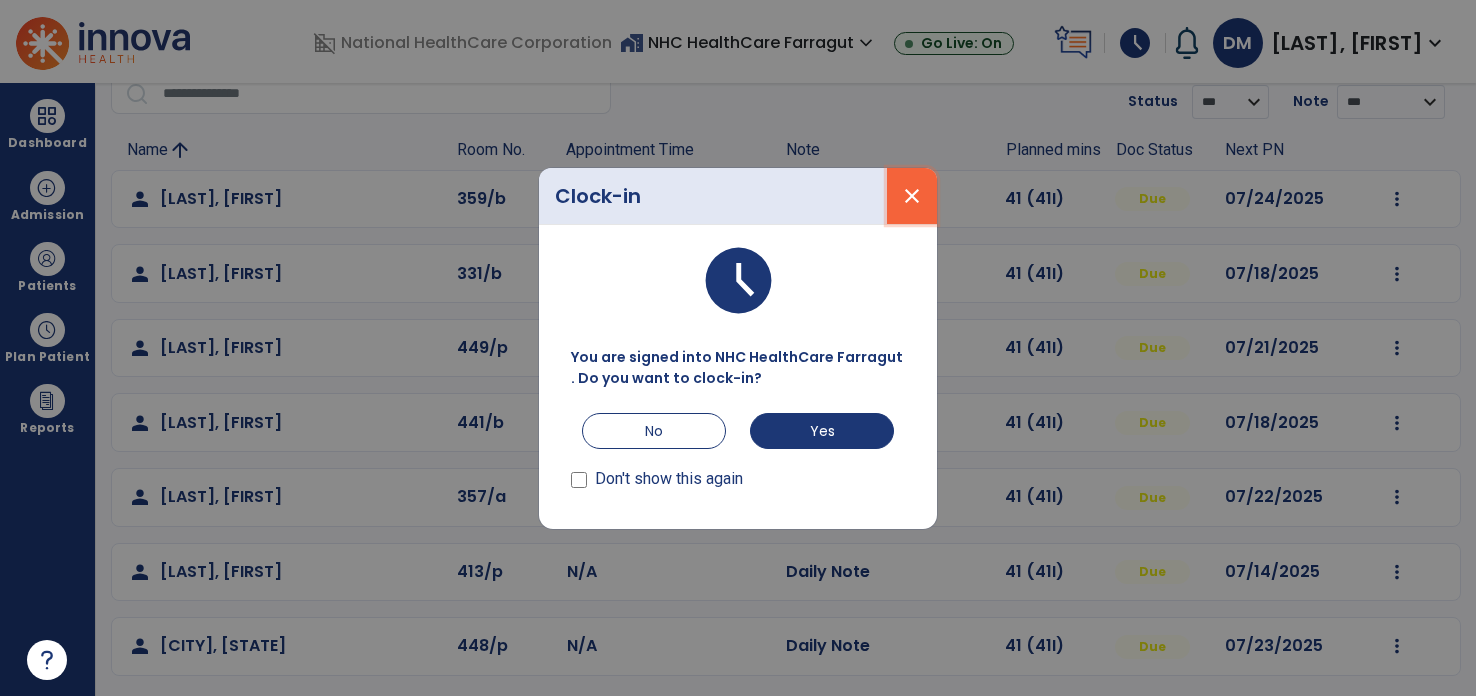 click on "close" at bounding box center (912, 196) 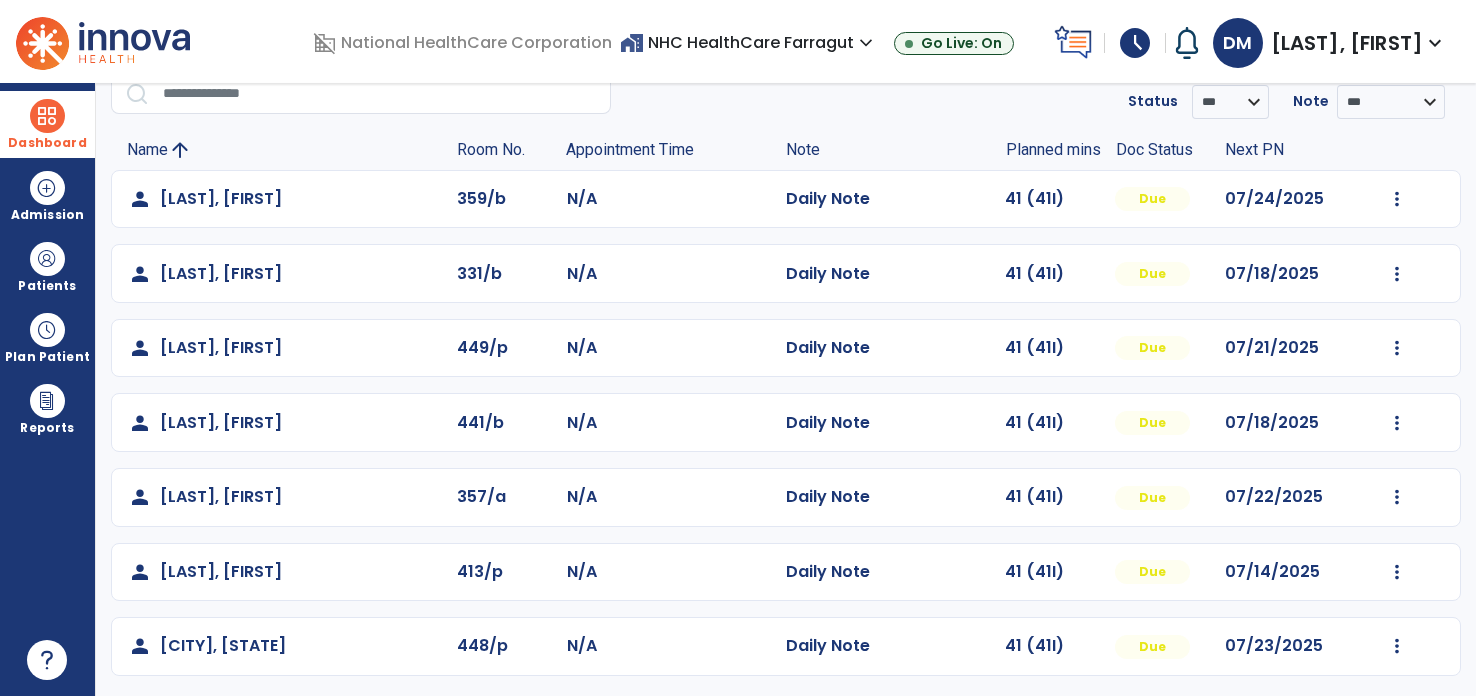 click at bounding box center [47, 116] 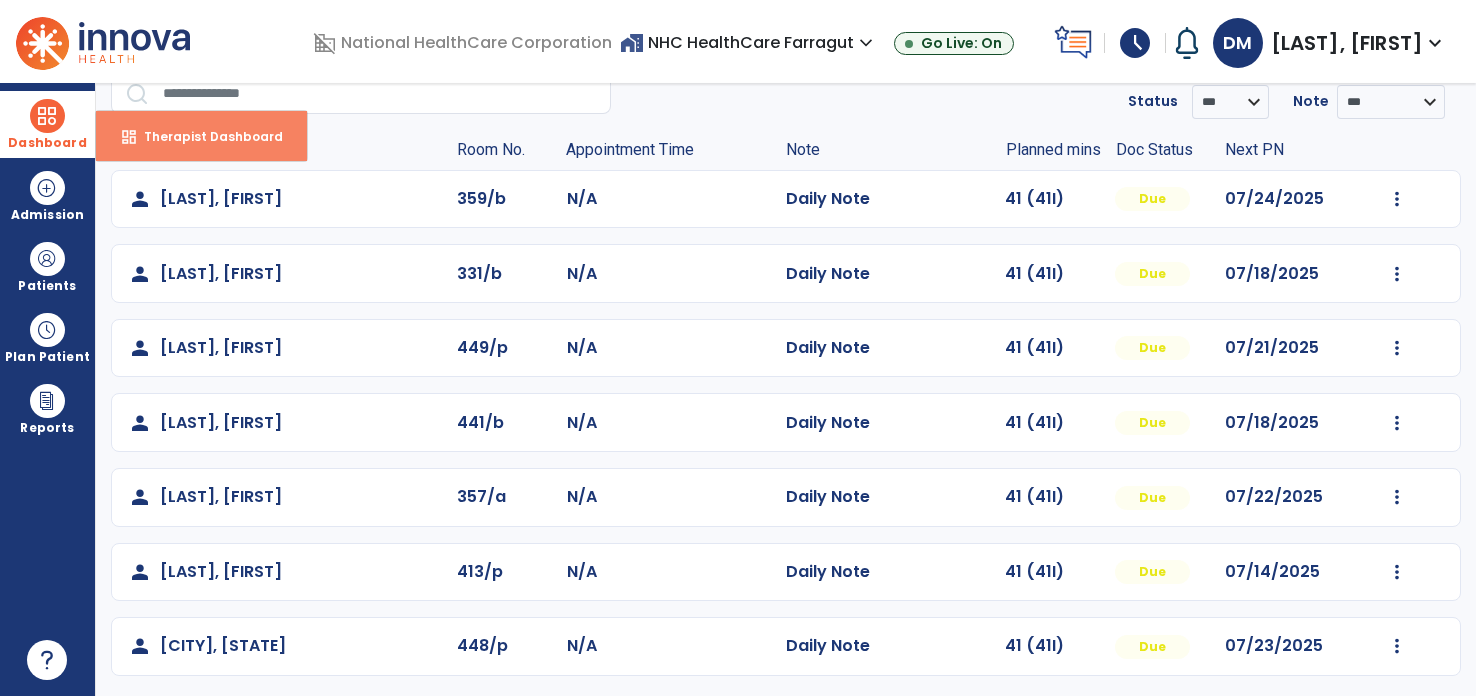 click on "Therapist Dashboard" at bounding box center [205, 136] 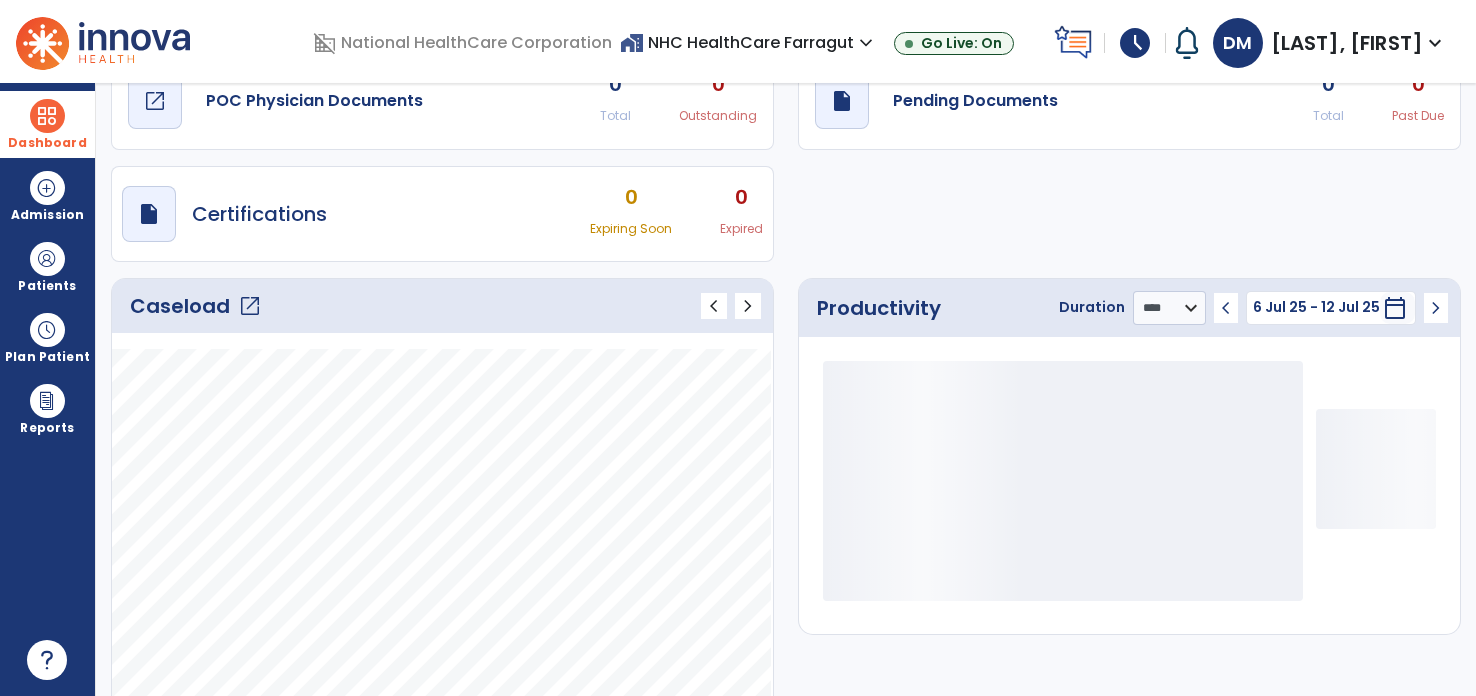 scroll, scrollTop: 49, scrollLeft: 0, axis: vertical 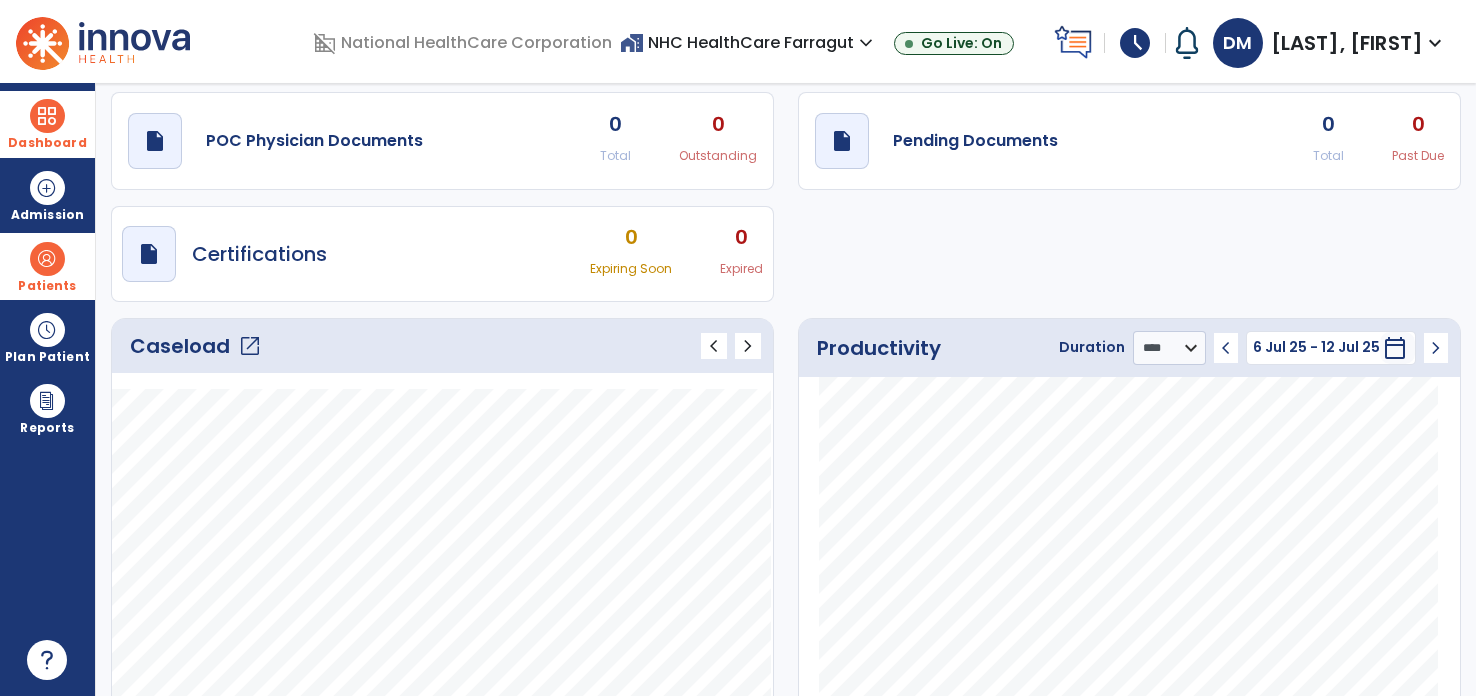 click at bounding box center [47, 259] 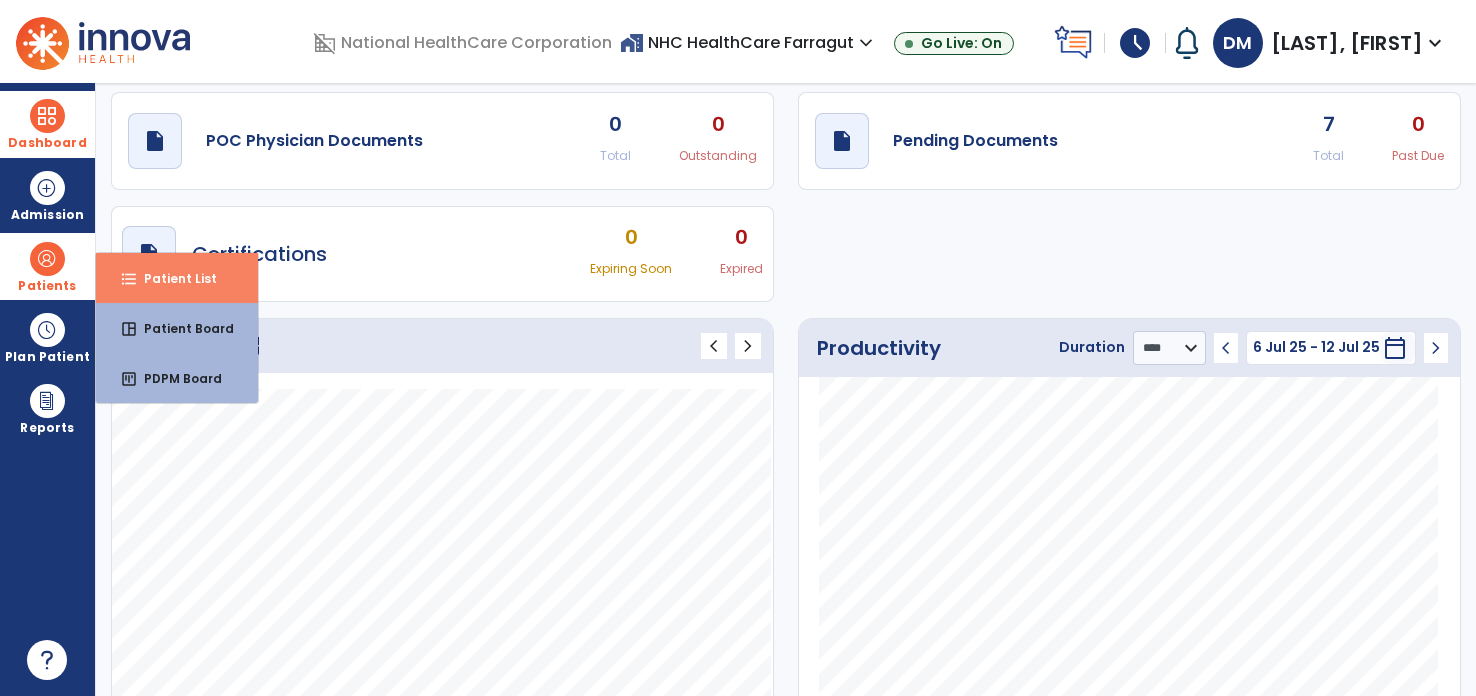 click on "Patient List" at bounding box center [172, 278] 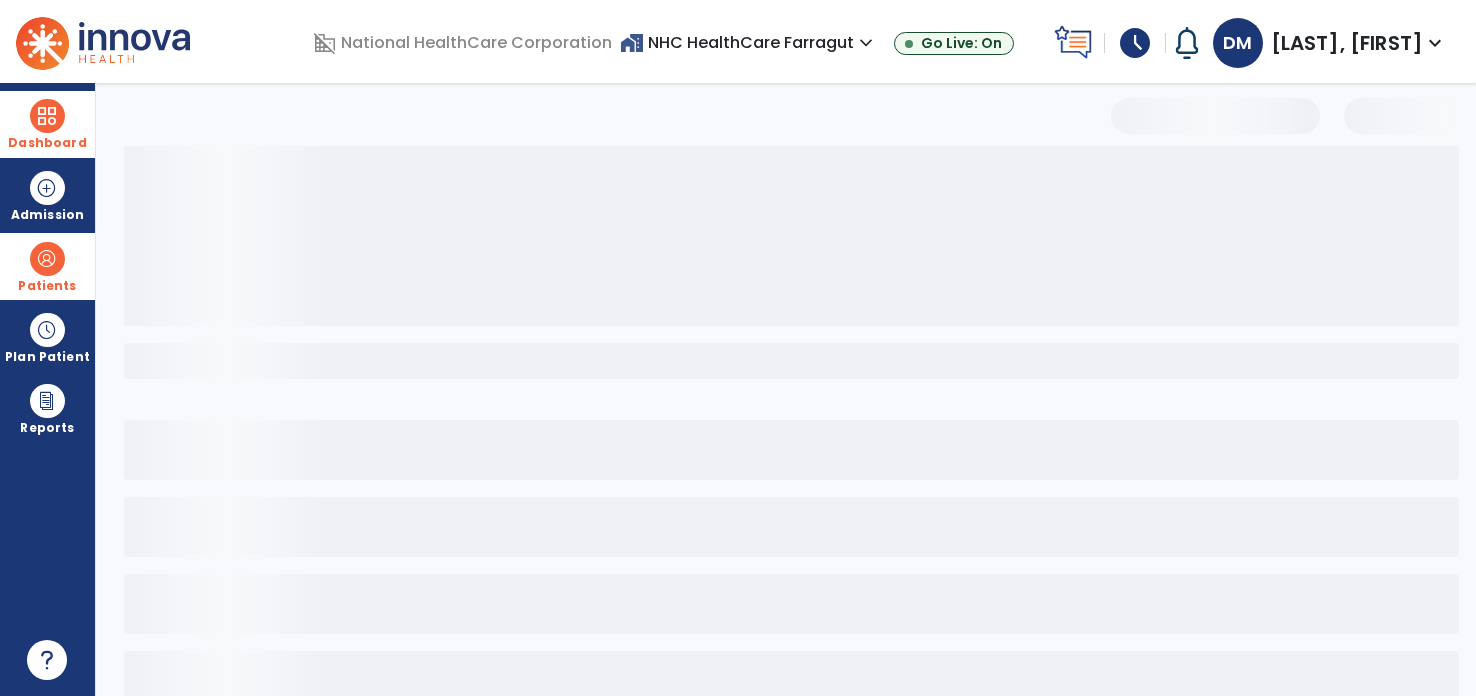 scroll, scrollTop: 46, scrollLeft: 0, axis: vertical 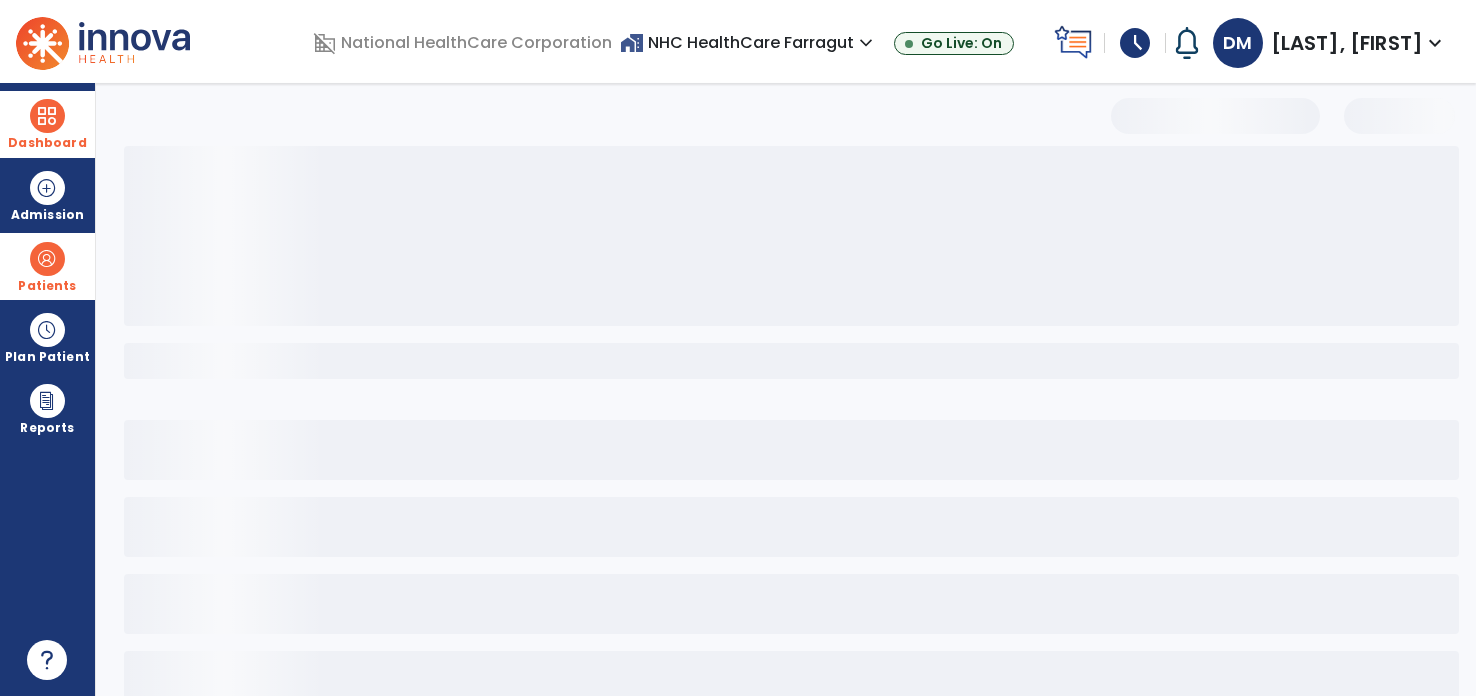 select on "***" 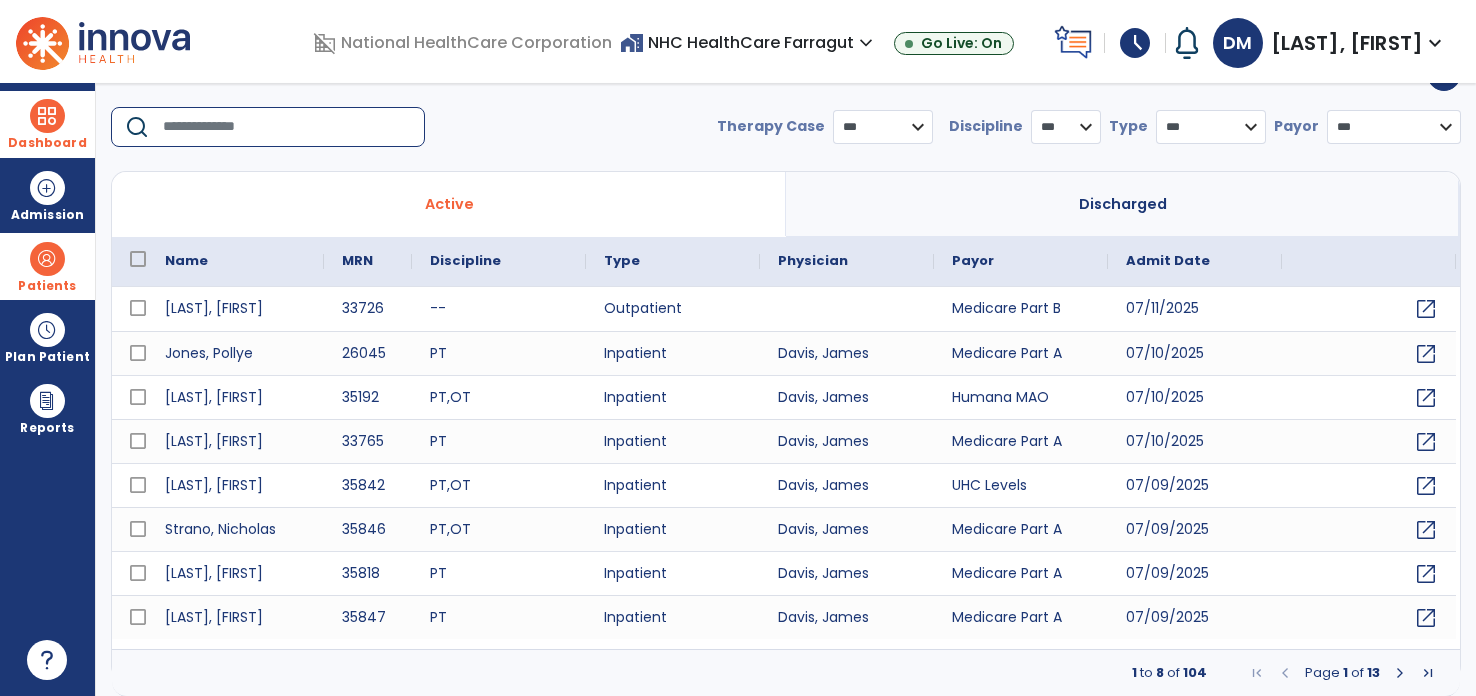 click at bounding box center (287, 127) 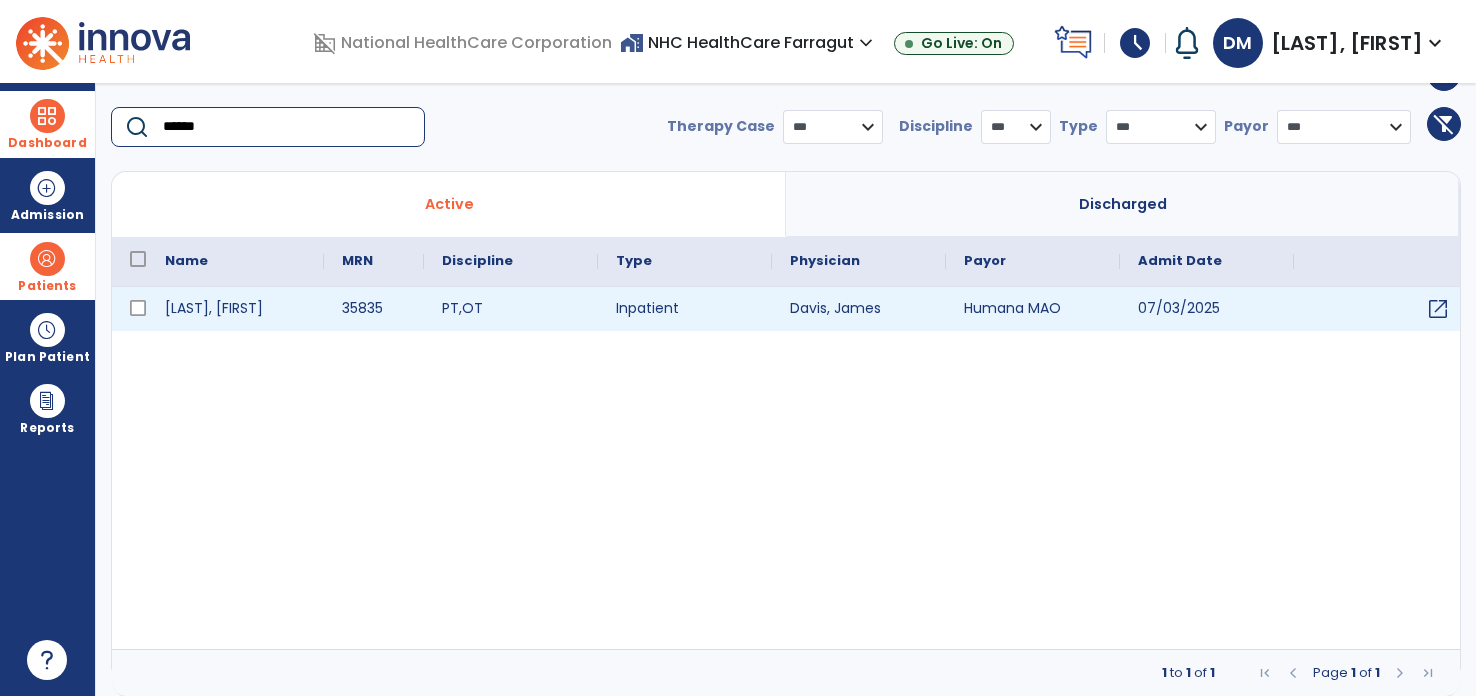type on "******" 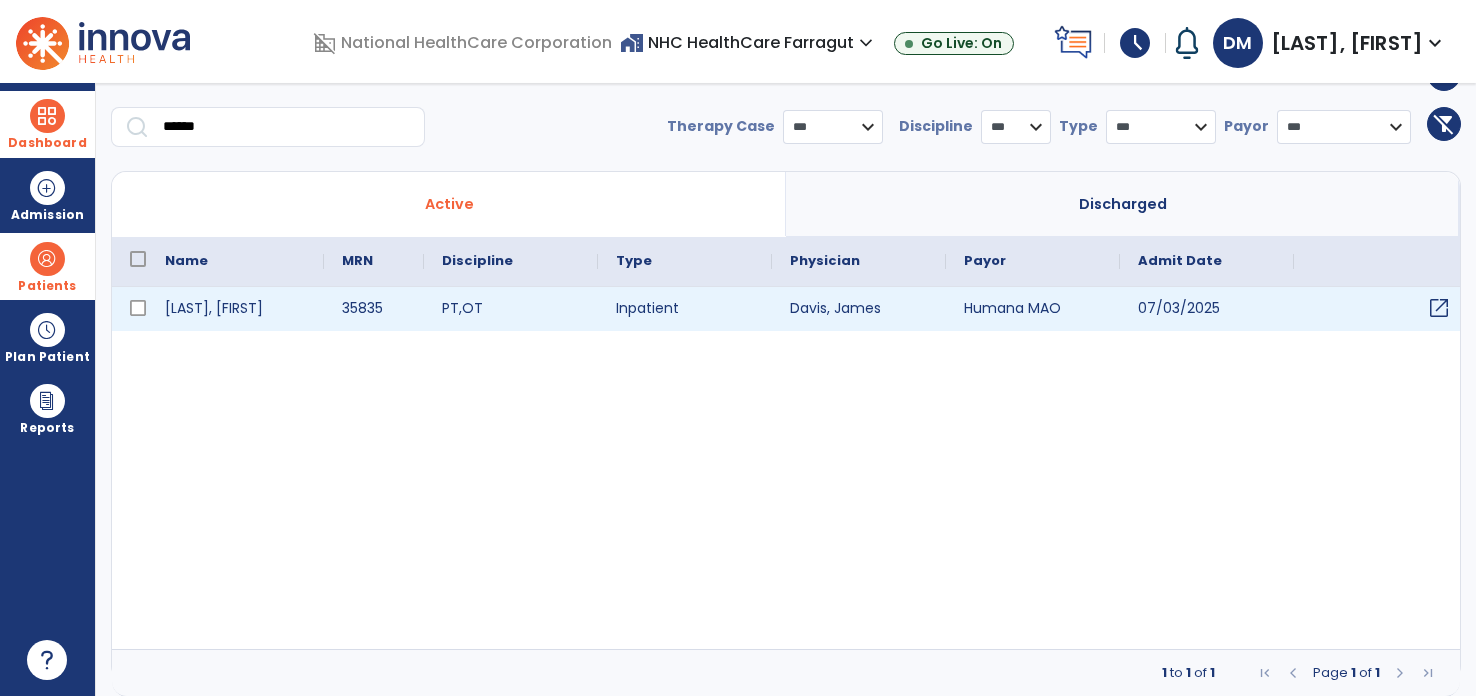 click on "open_in_new" at bounding box center (1439, 308) 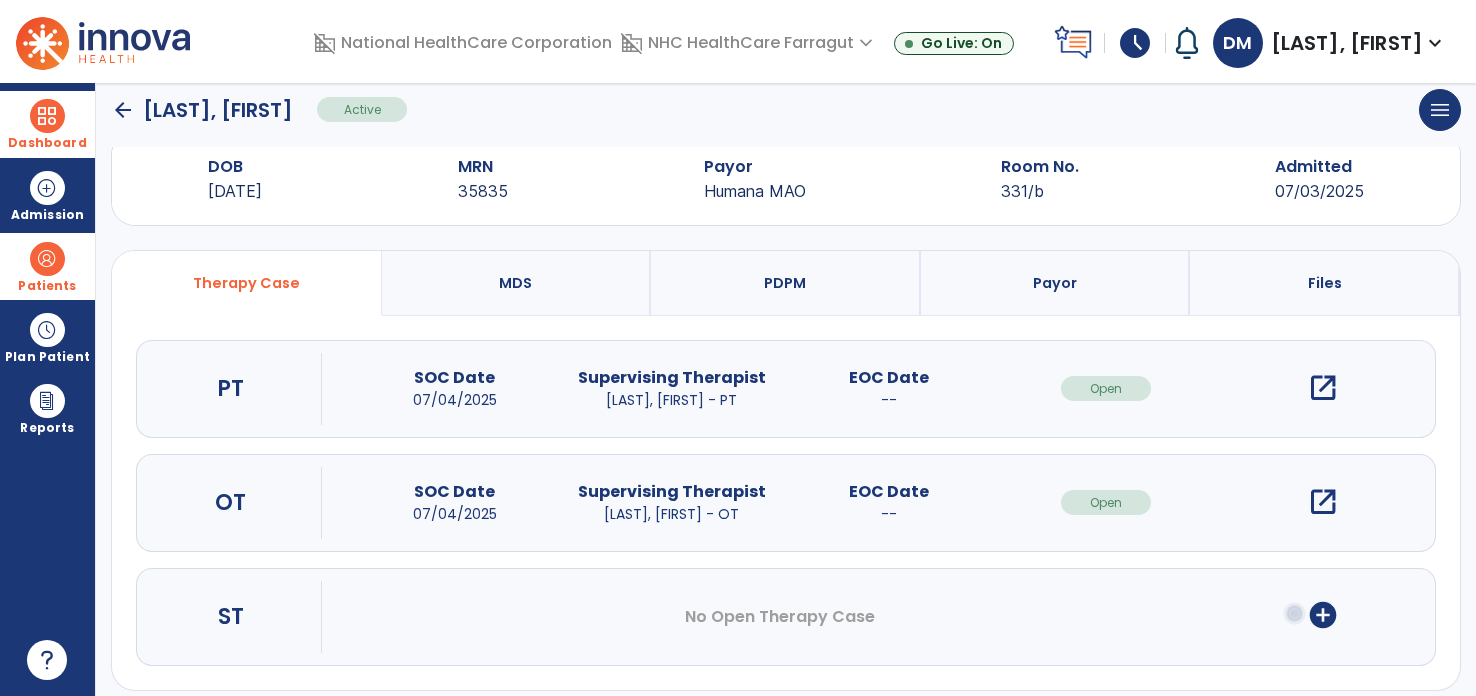 click on "open_in_new" at bounding box center [1323, 388] 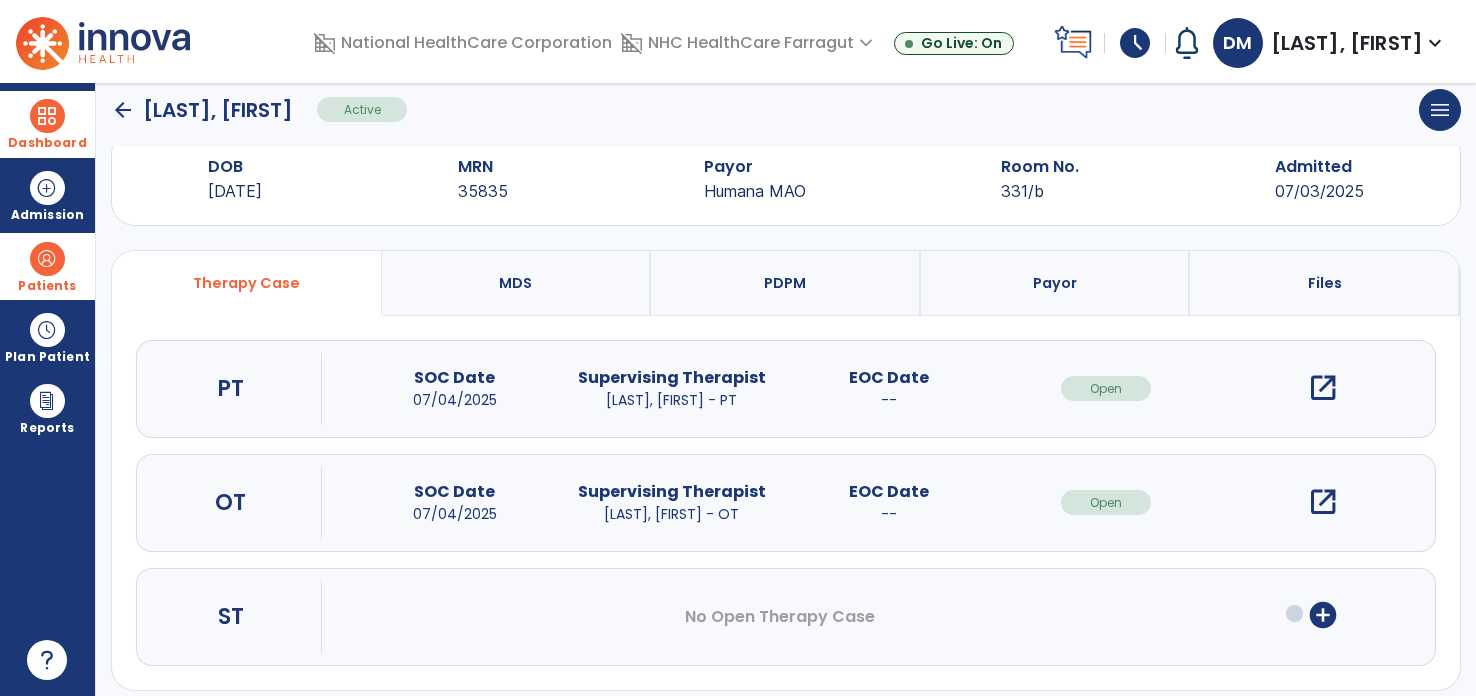 scroll, scrollTop: 0, scrollLeft: 0, axis: both 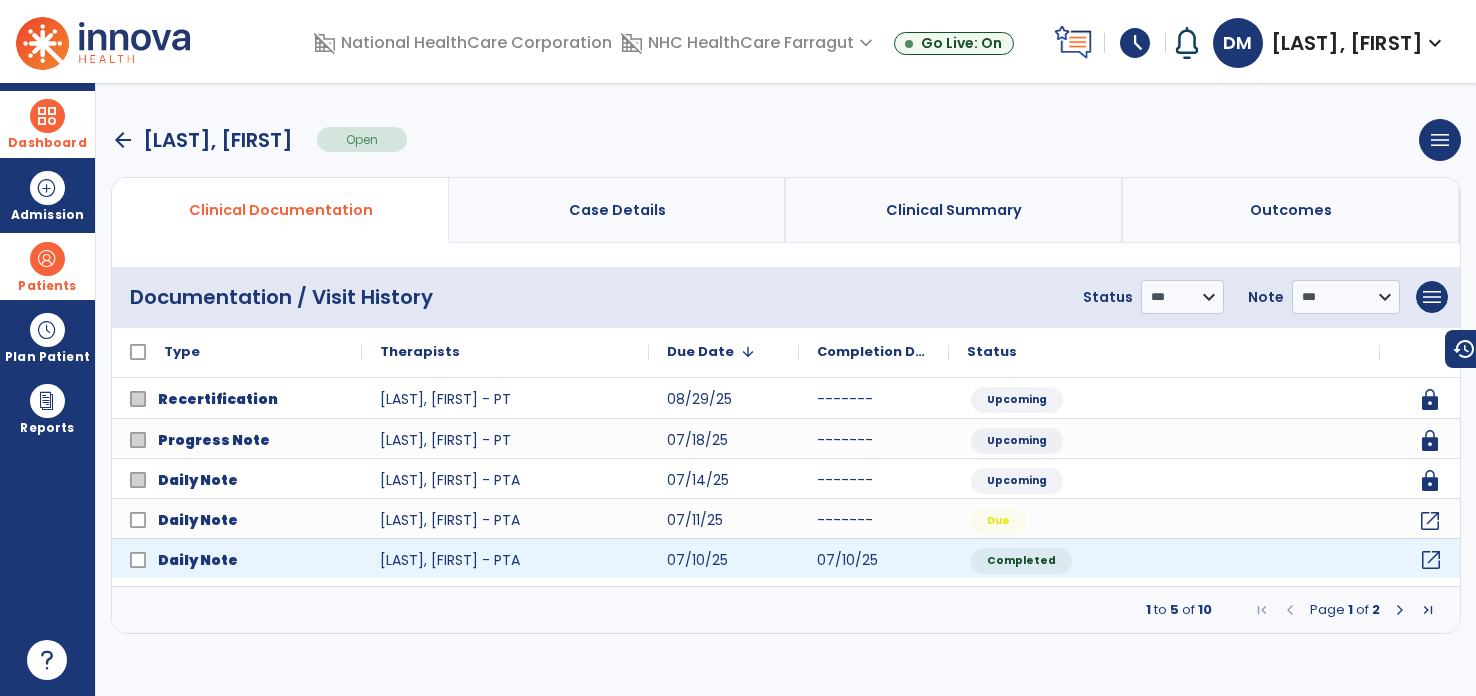 click on "open_in_new" 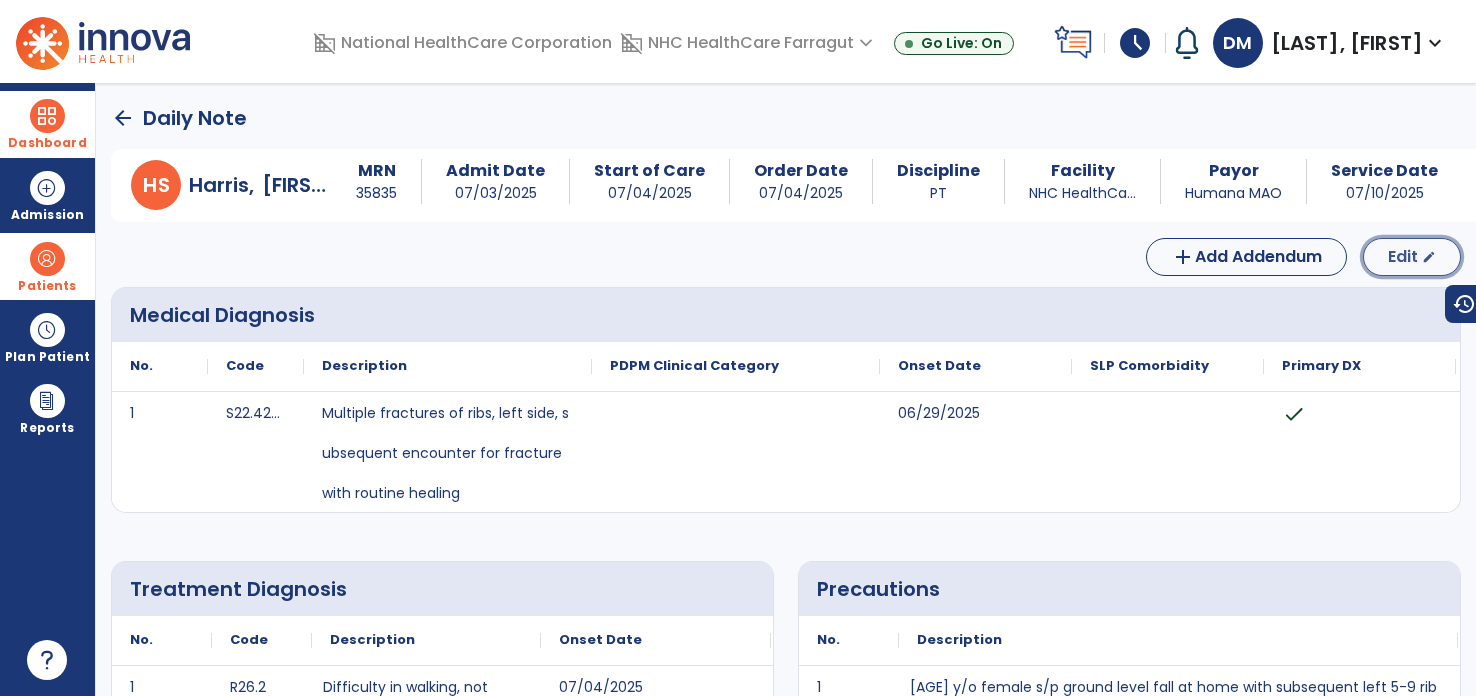 click on "Edit" 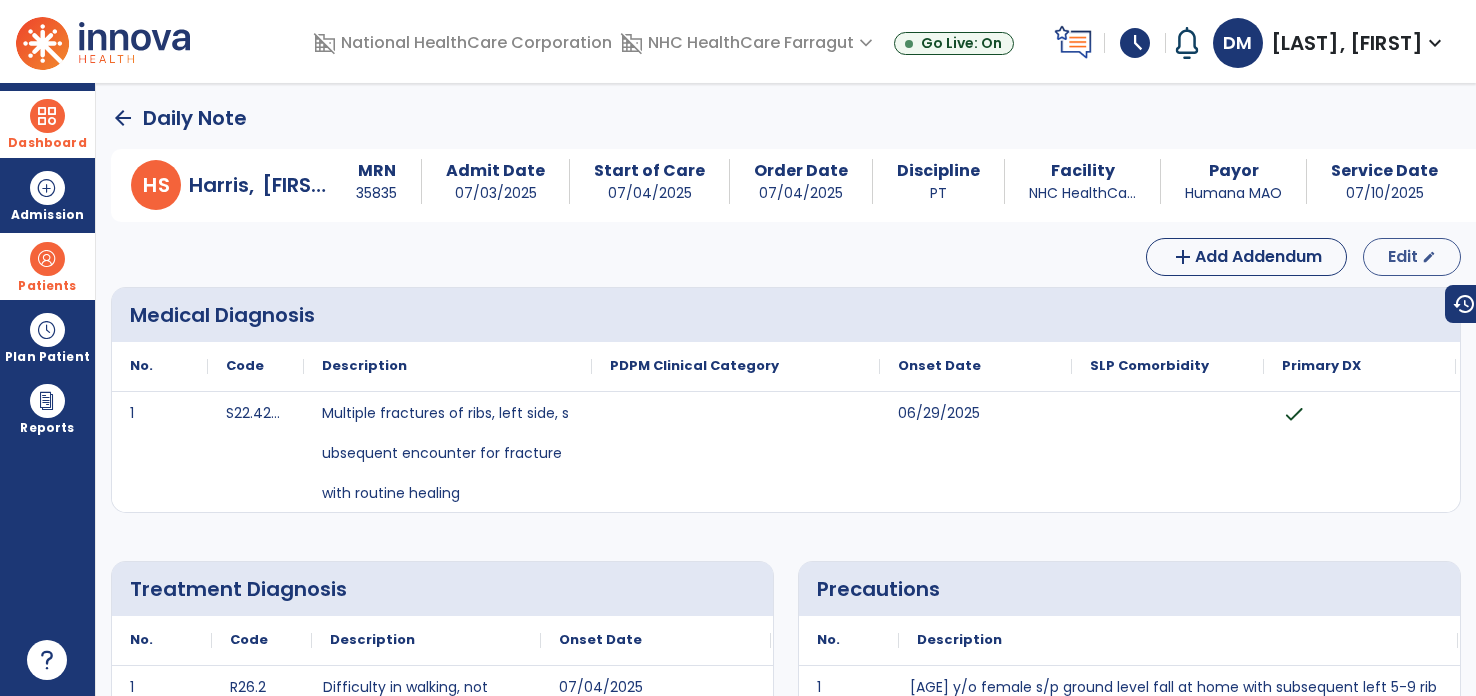 select on "*" 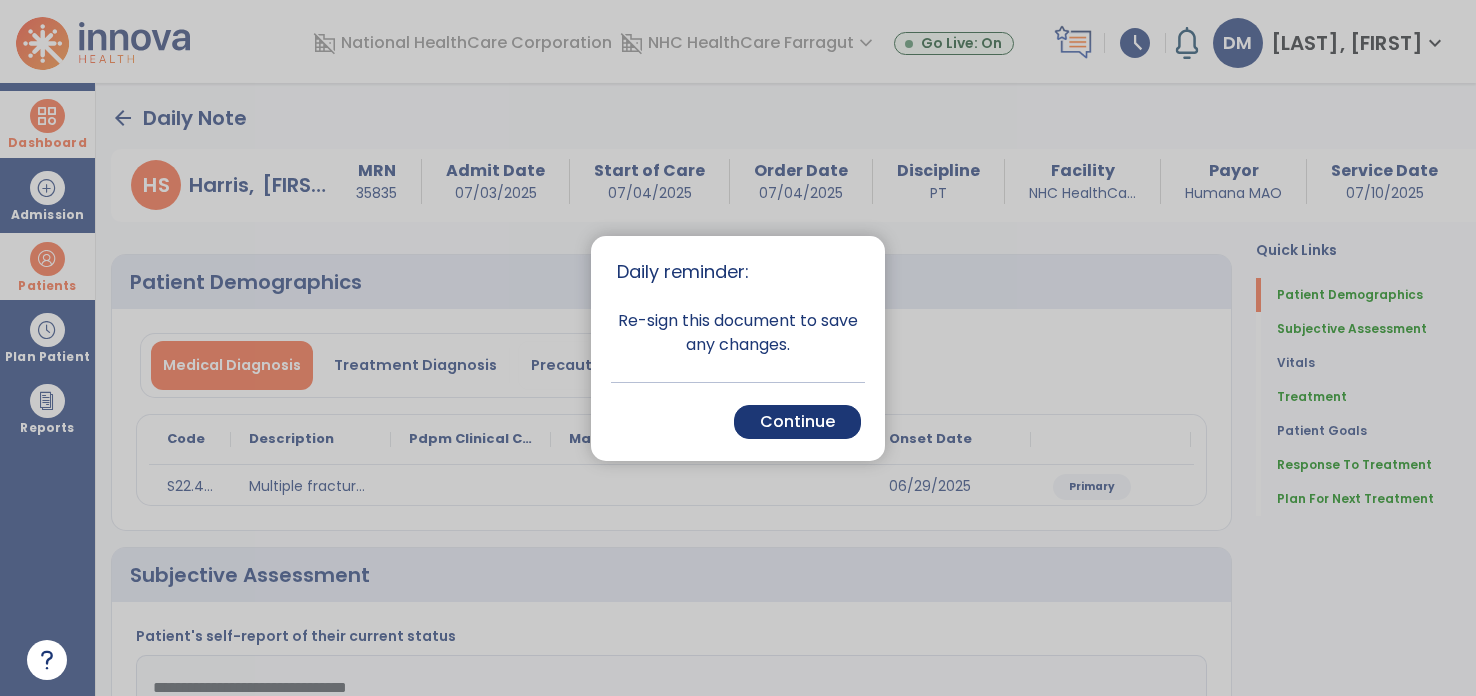 drag, startPoint x: 802, startPoint y: 428, endPoint x: 856, endPoint y: 432, distance: 54.147945 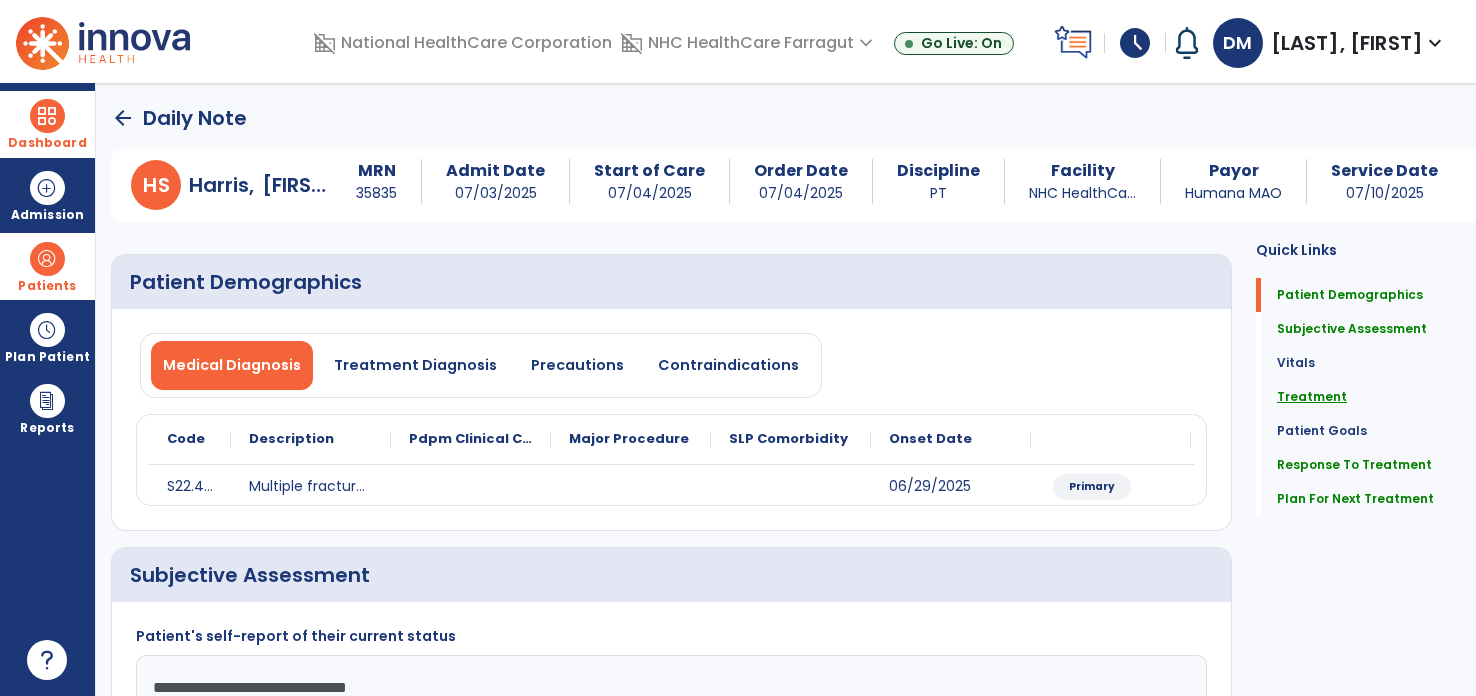 click on "Treatment" 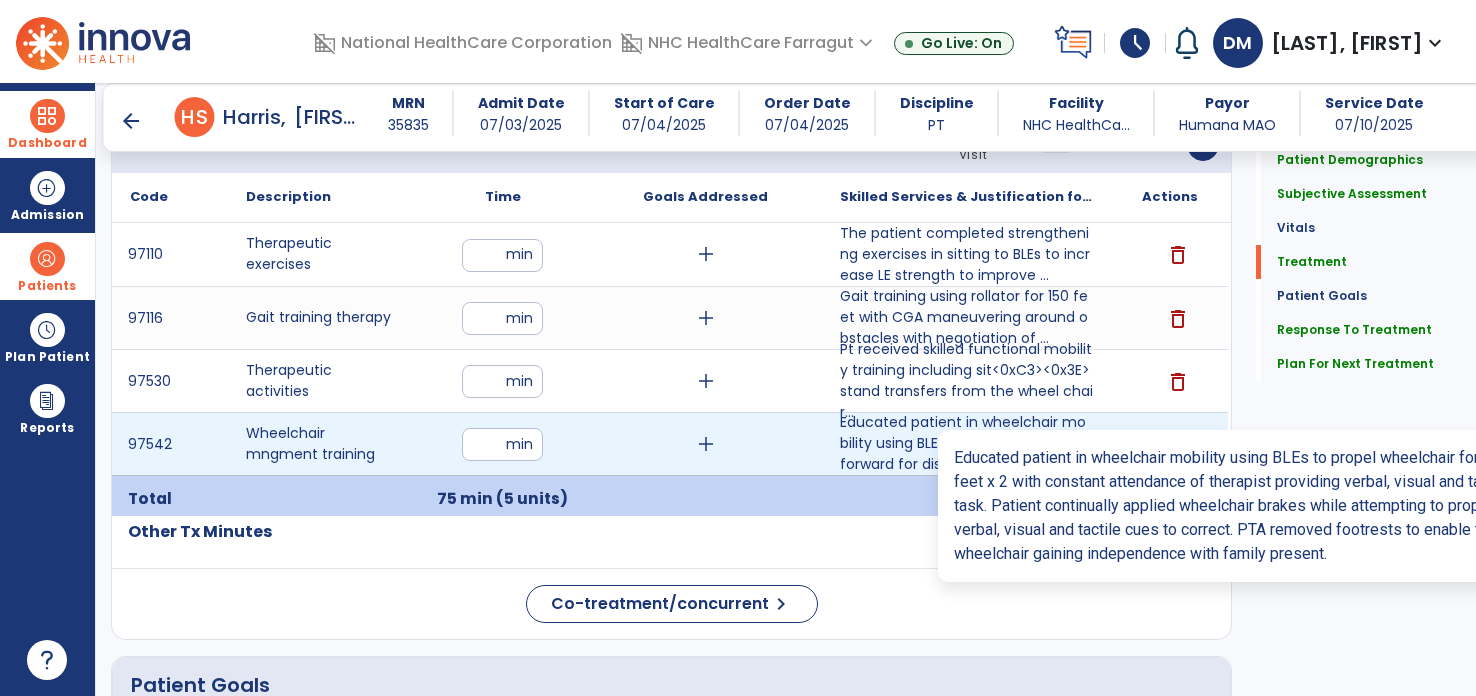 scroll, scrollTop: 1136, scrollLeft: 0, axis: vertical 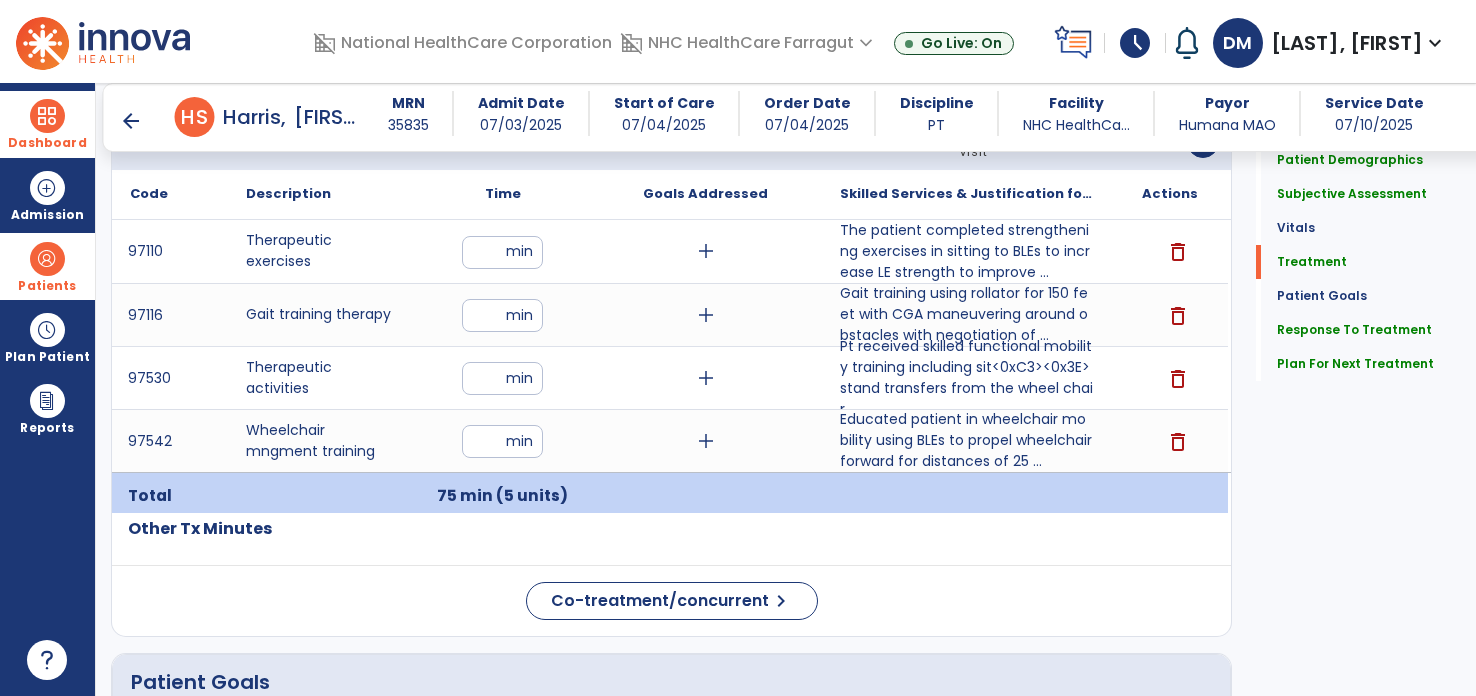 click at bounding box center (47, 259) 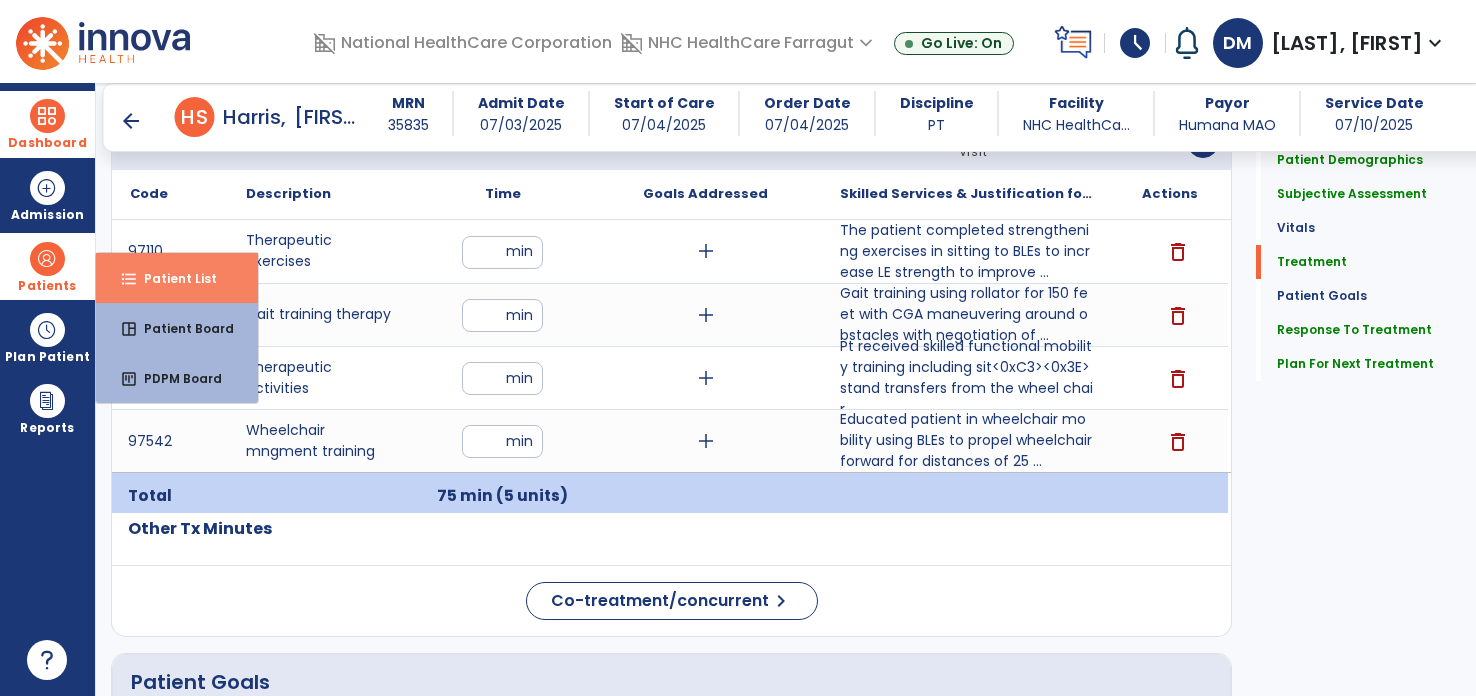 click on "Patient List" at bounding box center [172, 278] 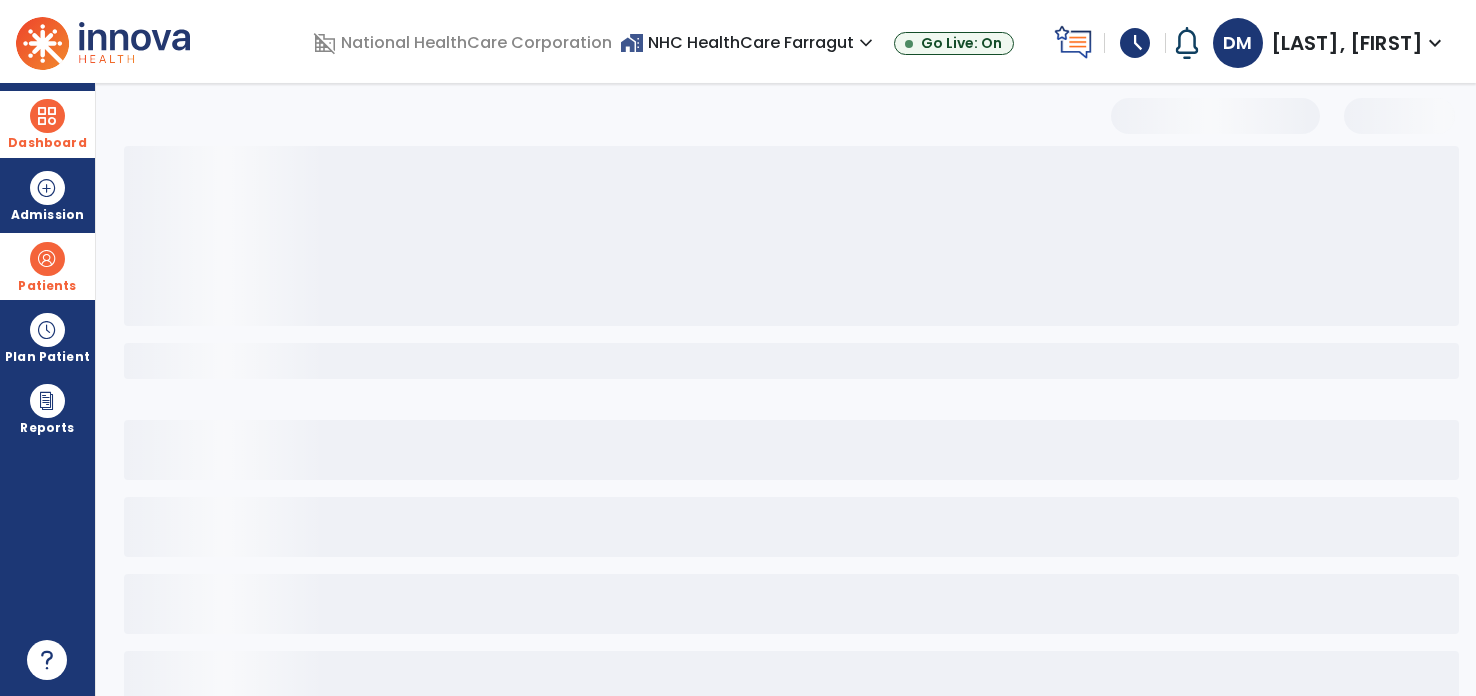scroll, scrollTop: 46, scrollLeft: 0, axis: vertical 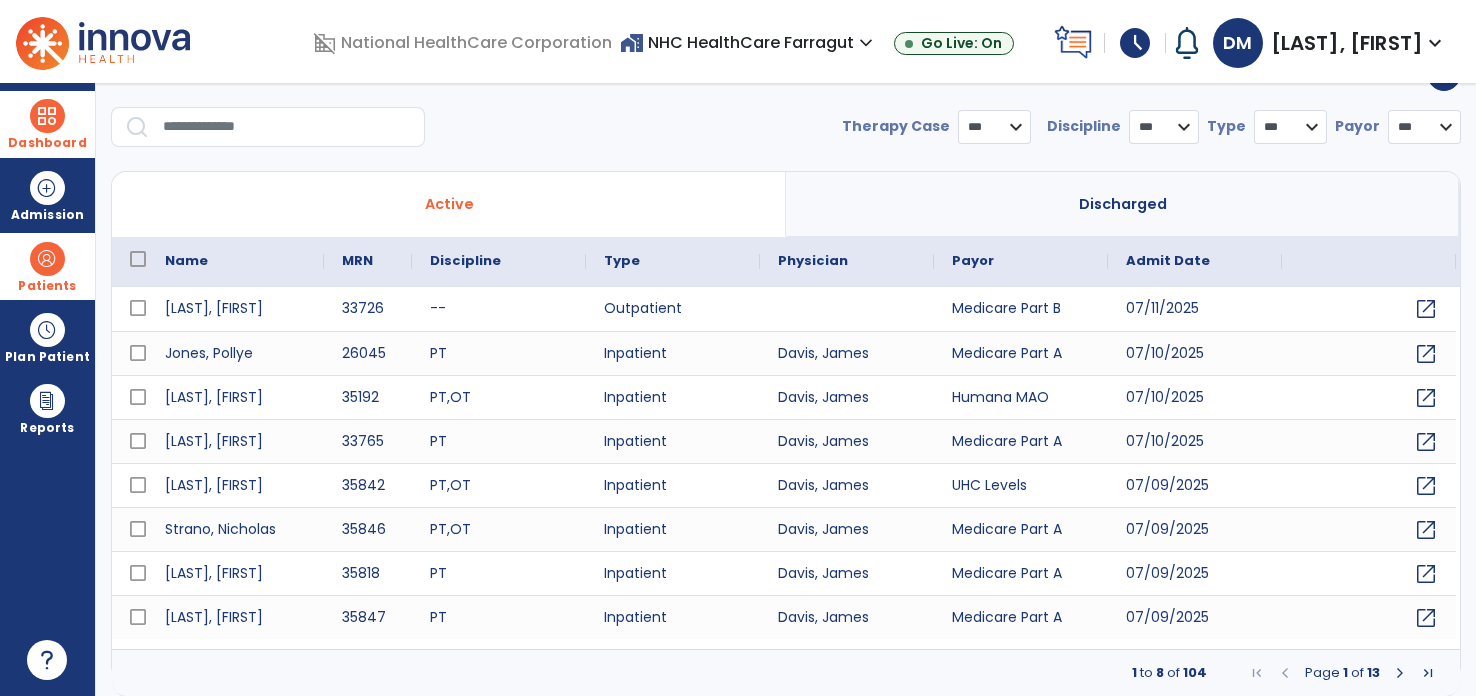 select on "***" 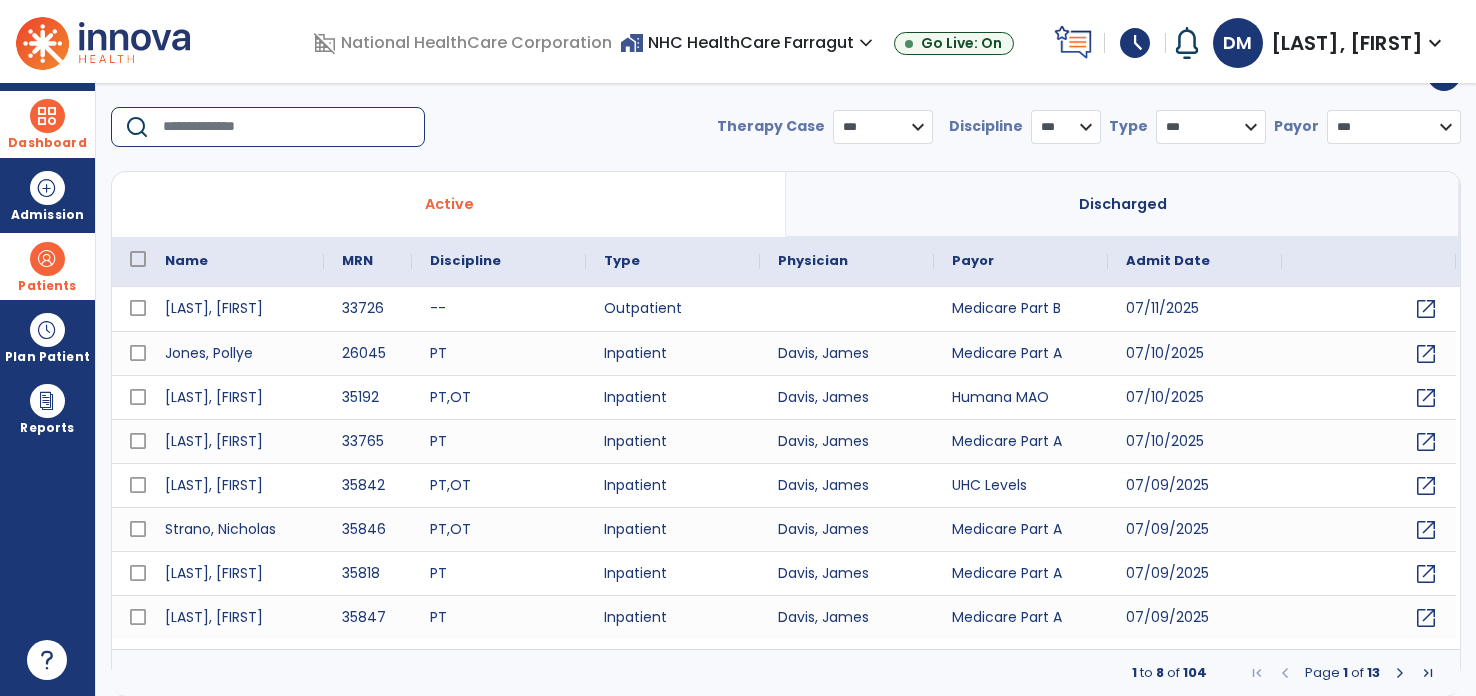 click at bounding box center [287, 127] 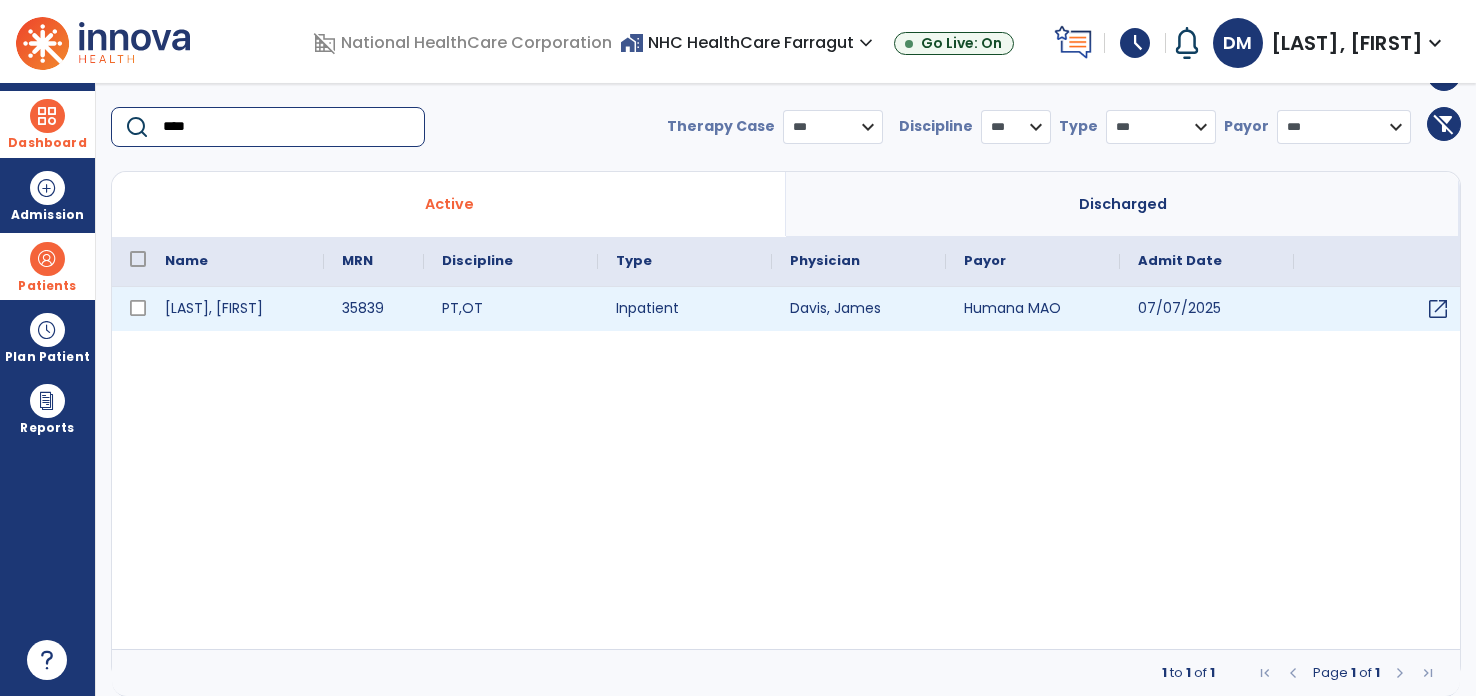 type on "****" 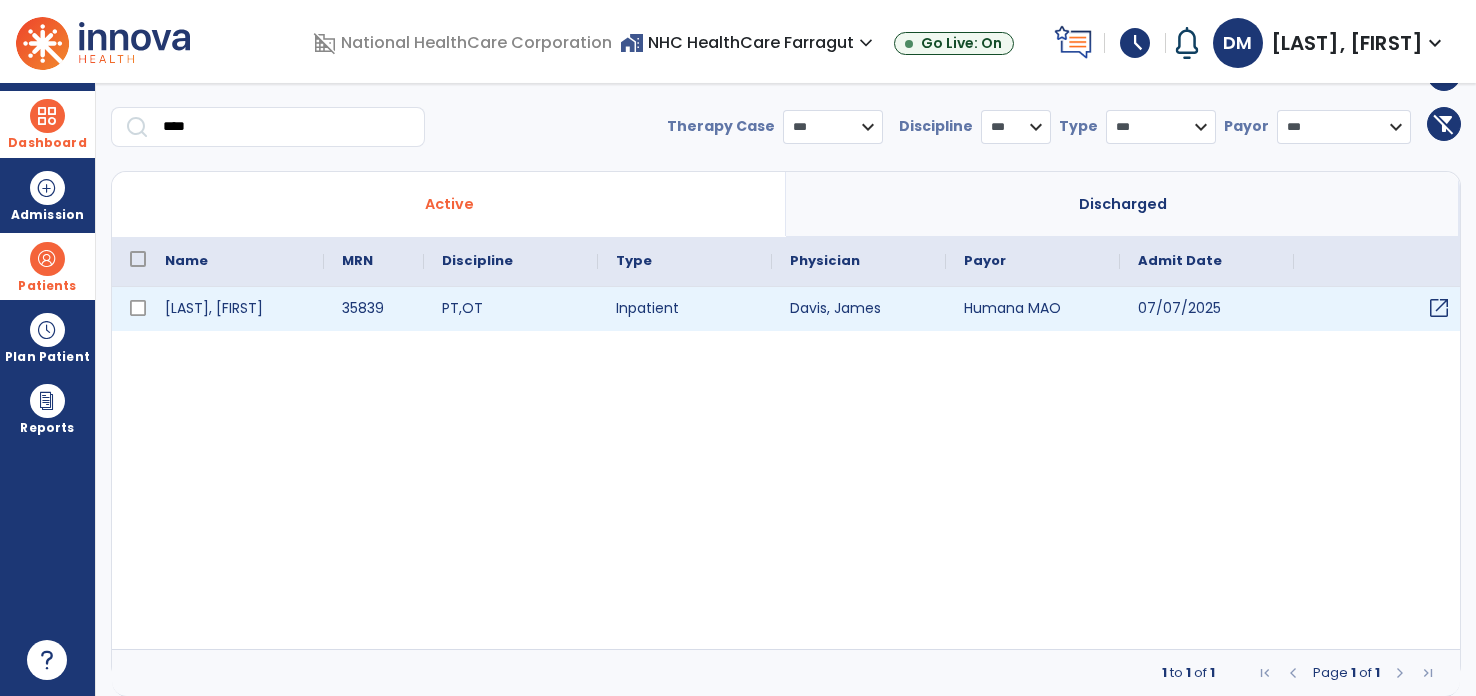 click on "open_in_new" at bounding box center [1439, 308] 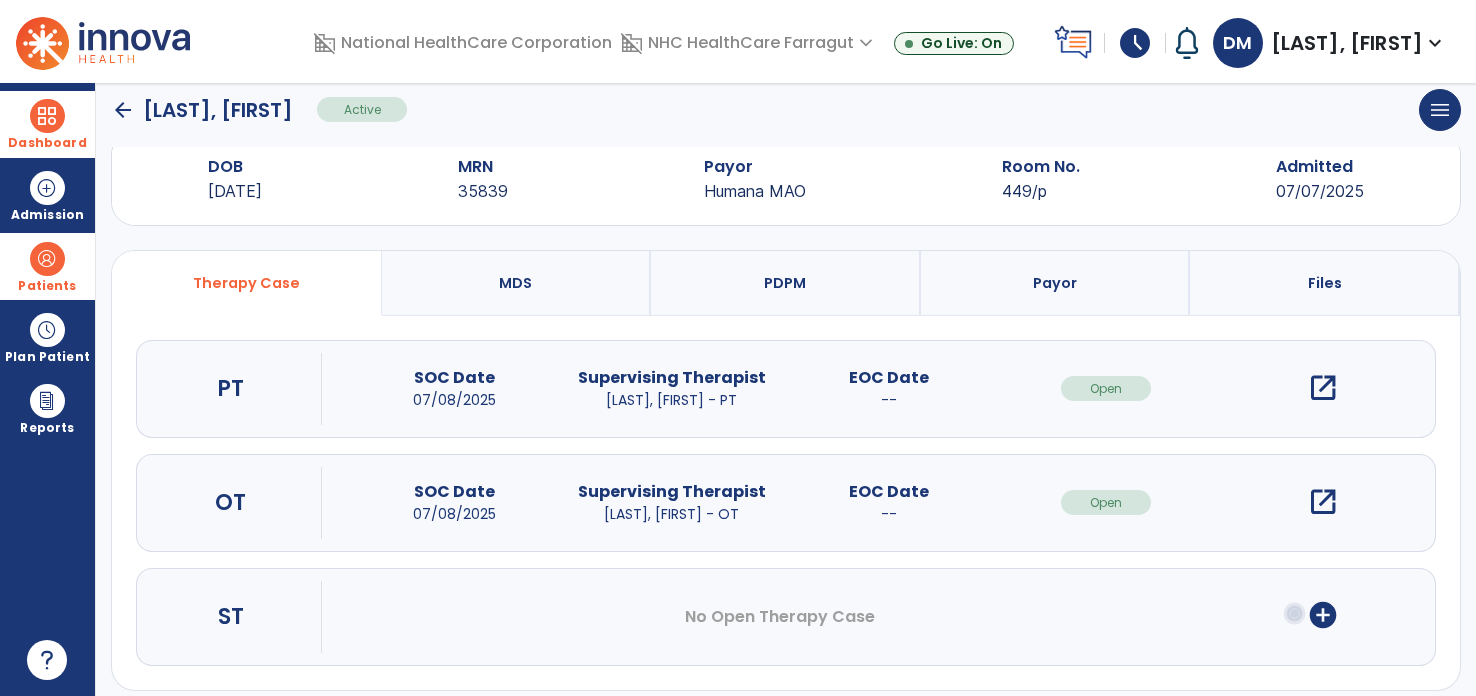 click on "open_in_new" at bounding box center [1323, 388] 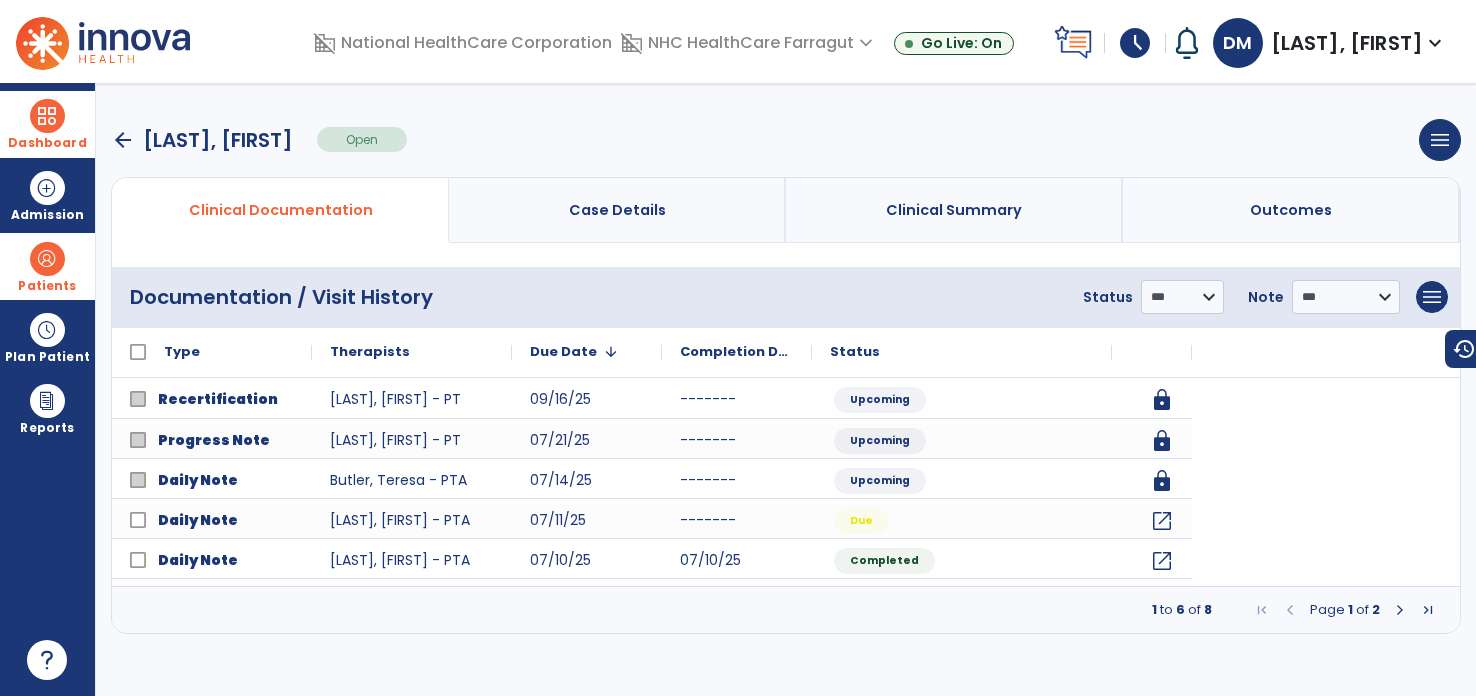 scroll, scrollTop: 0, scrollLeft: 0, axis: both 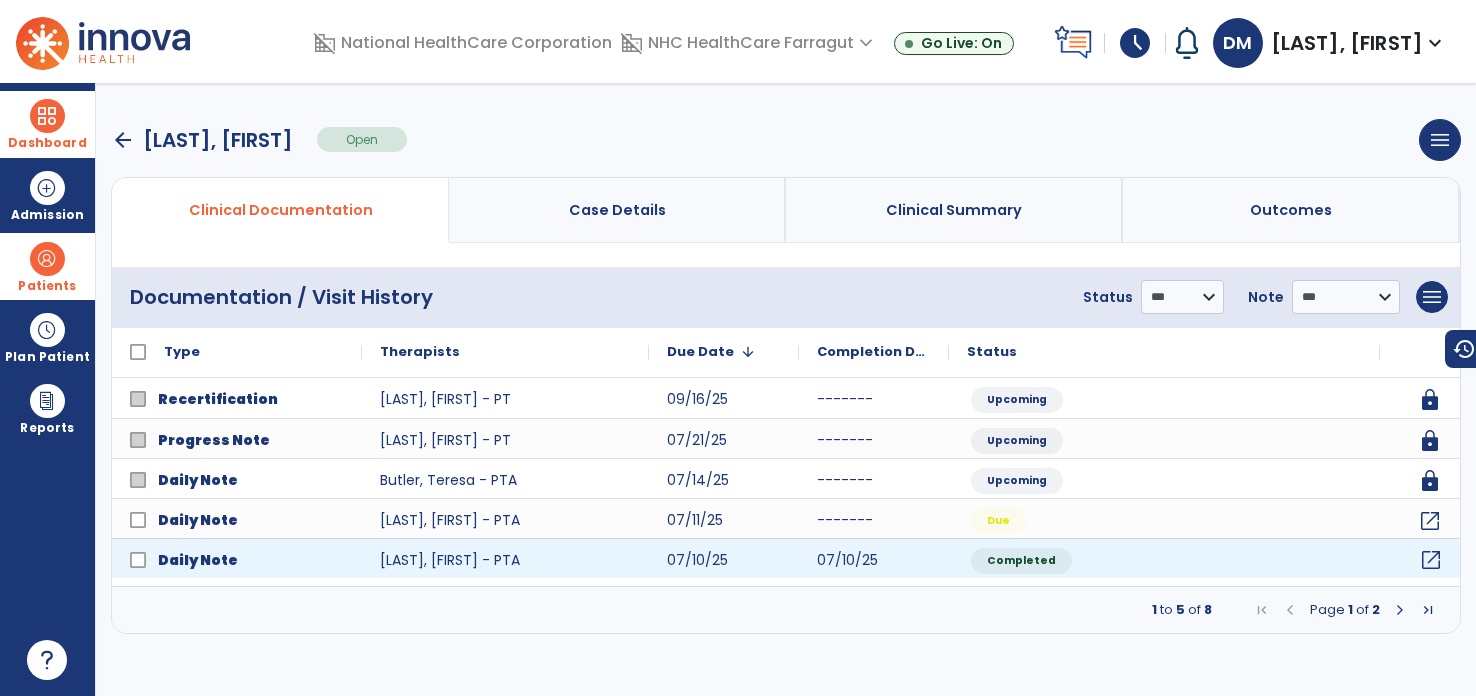click on "open_in_new" 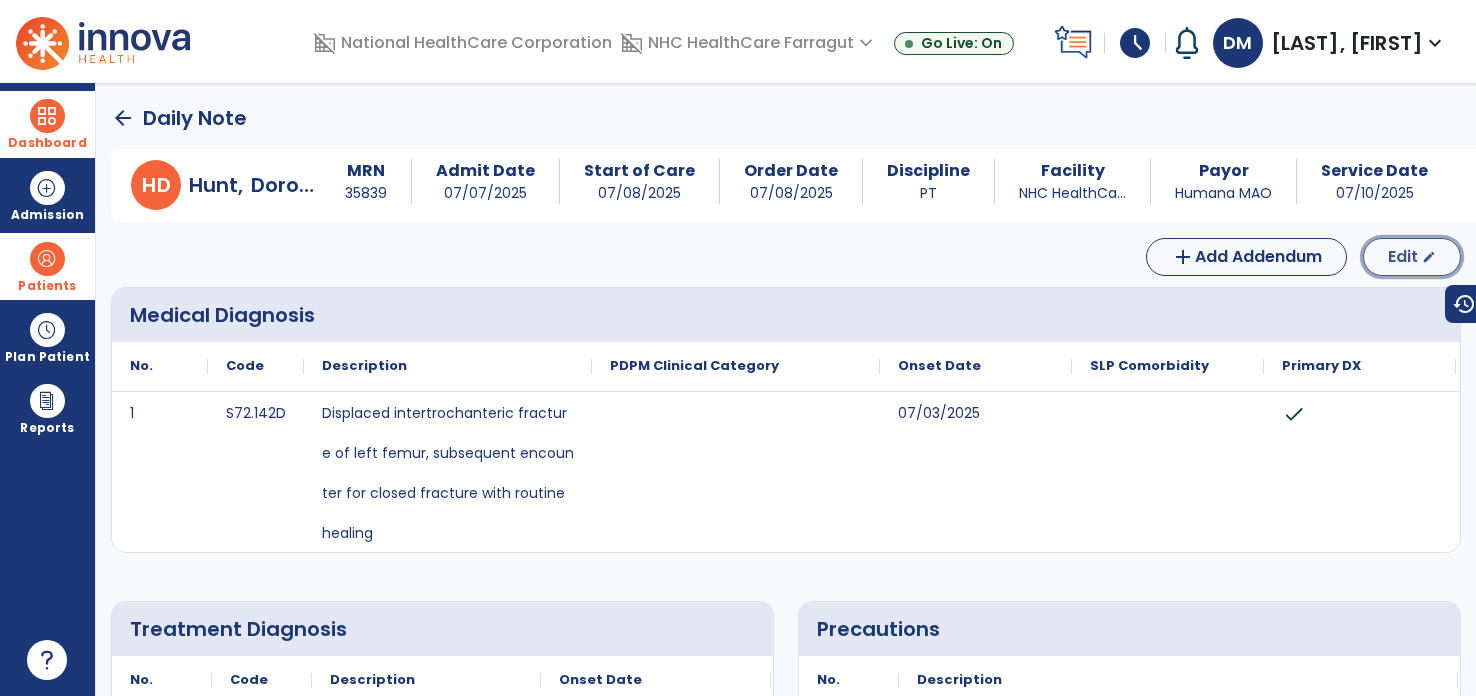 click on "Edit" 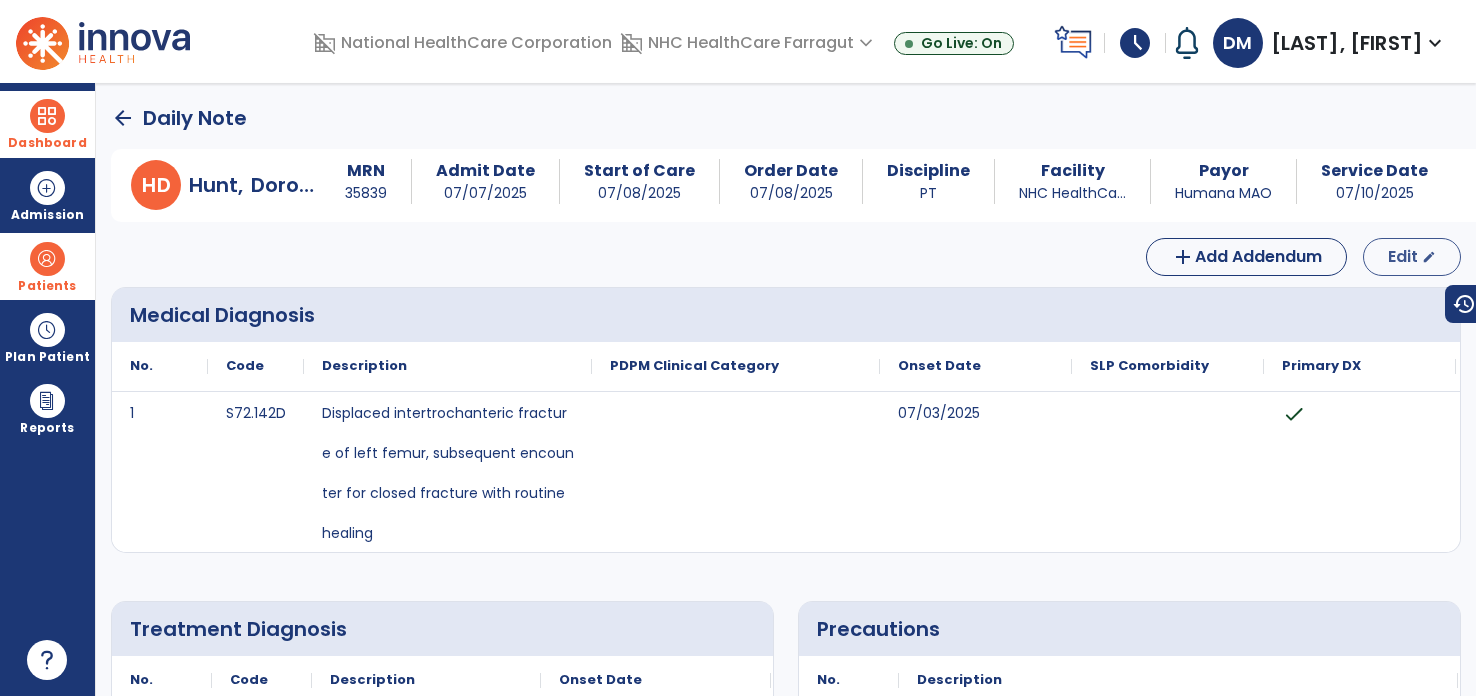 select on "*" 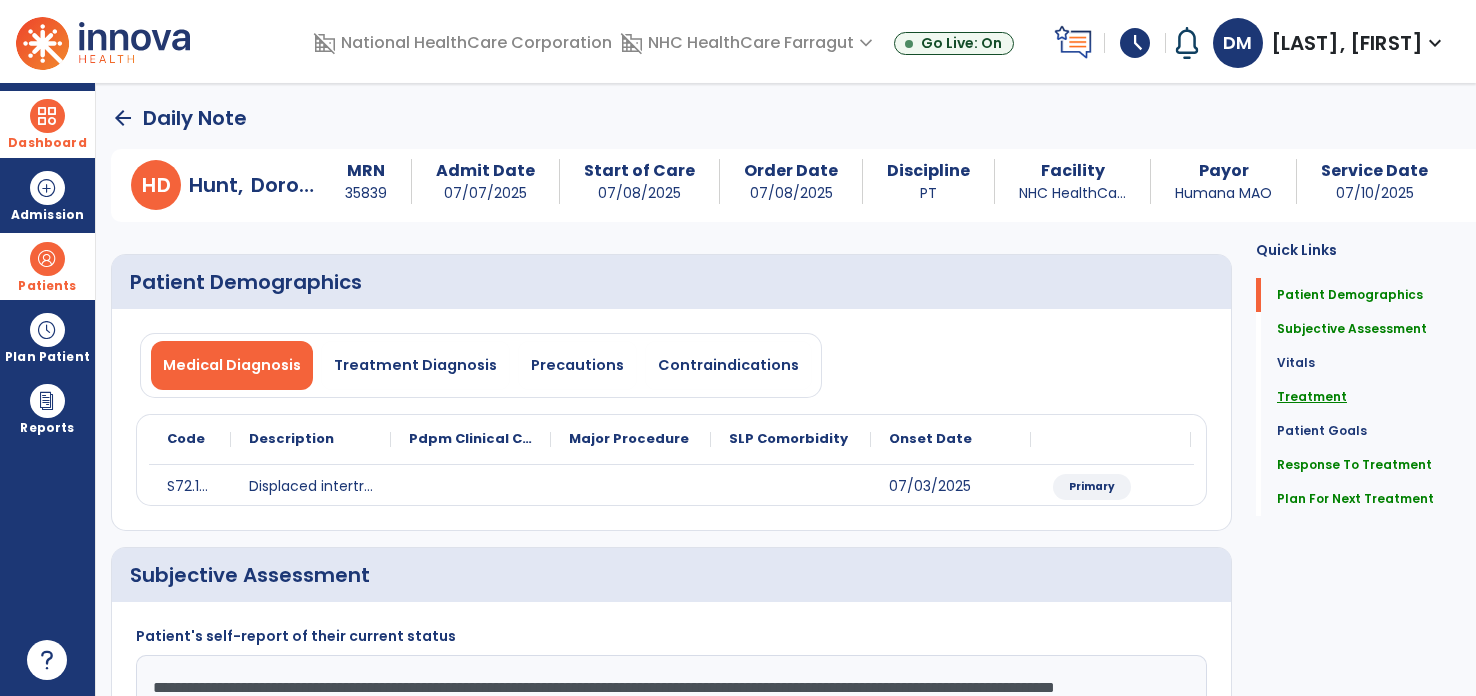 click on "Treatment" 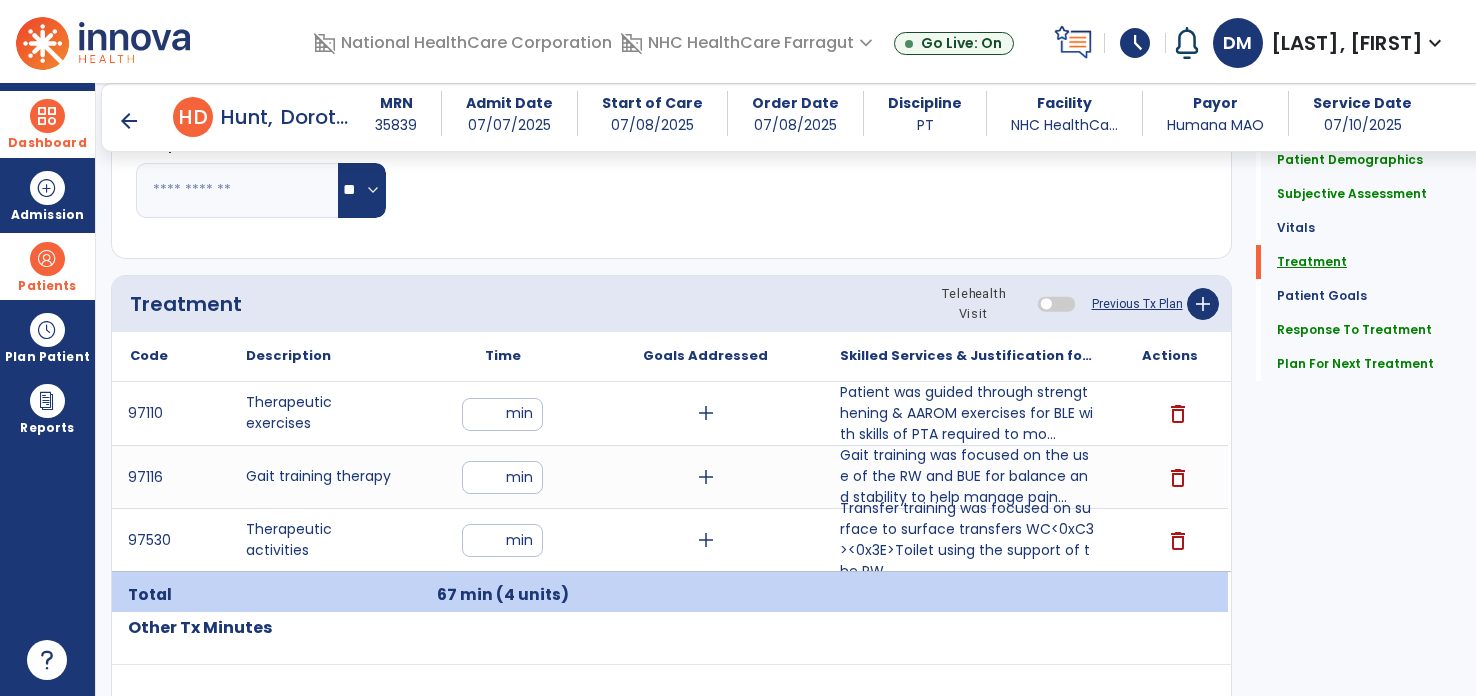 scroll, scrollTop: 1163, scrollLeft: 0, axis: vertical 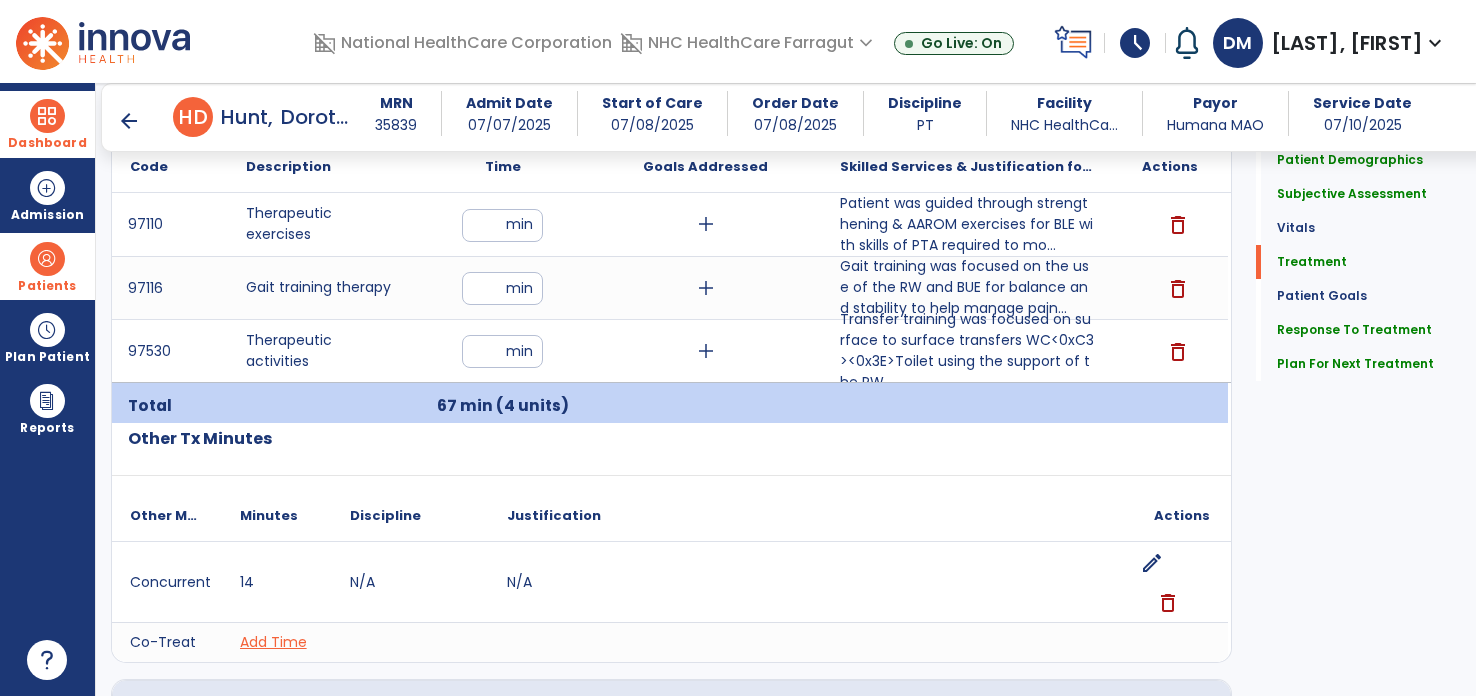 click at bounding box center [47, 259] 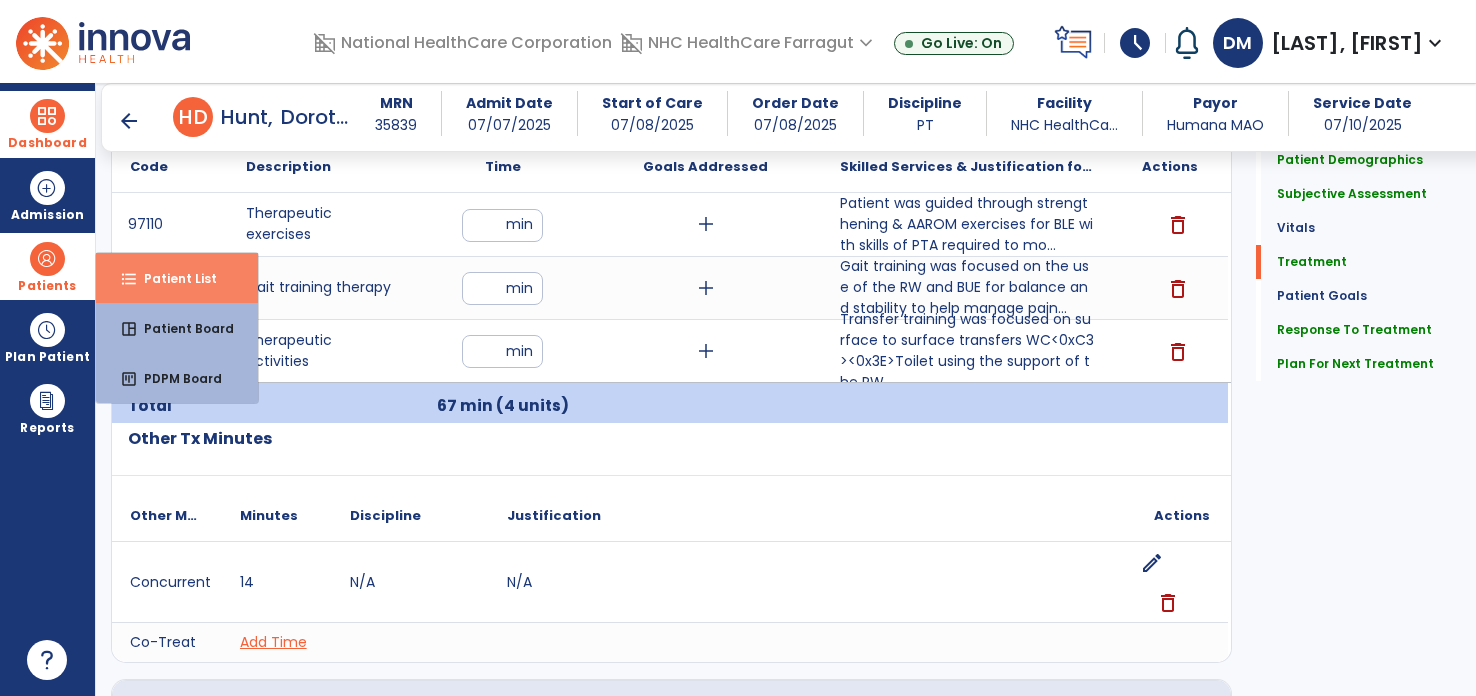 click on "Patient List" at bounding box center (172, 278) 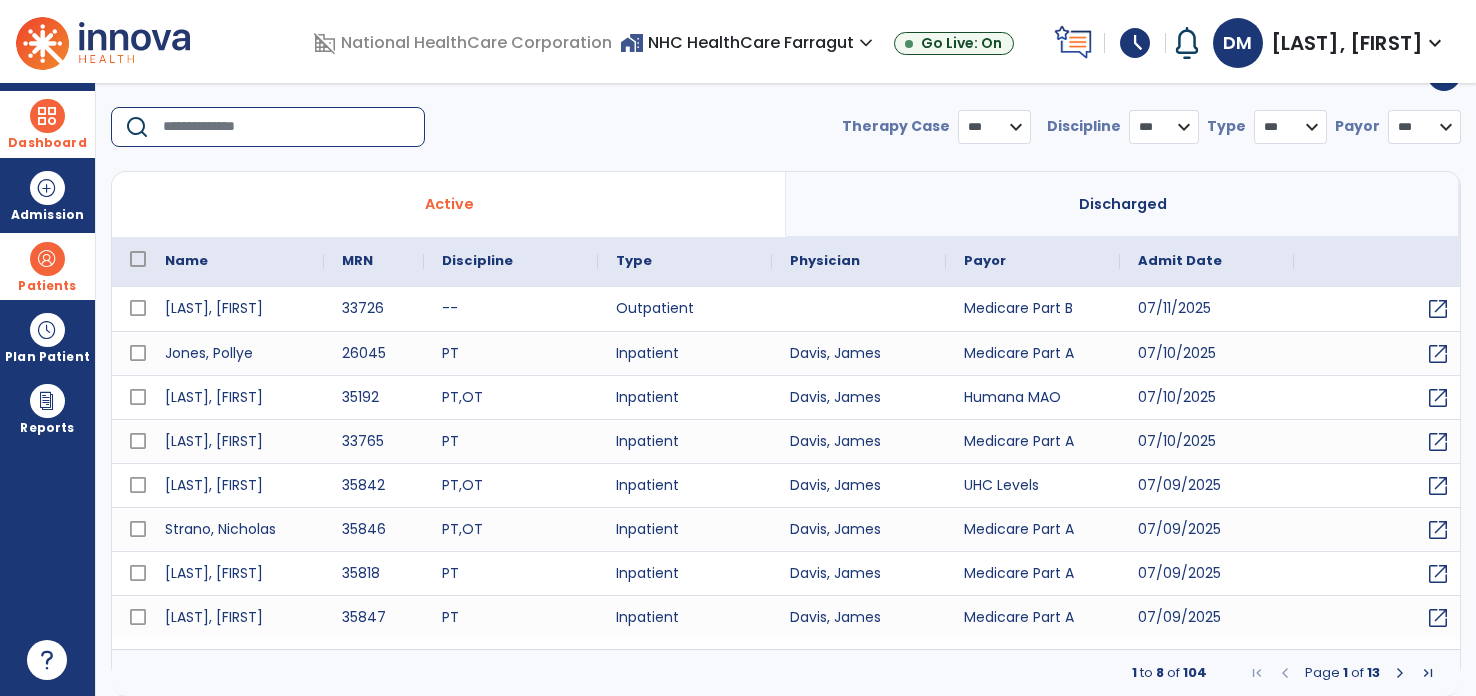 click at bounding box center [287, 127] 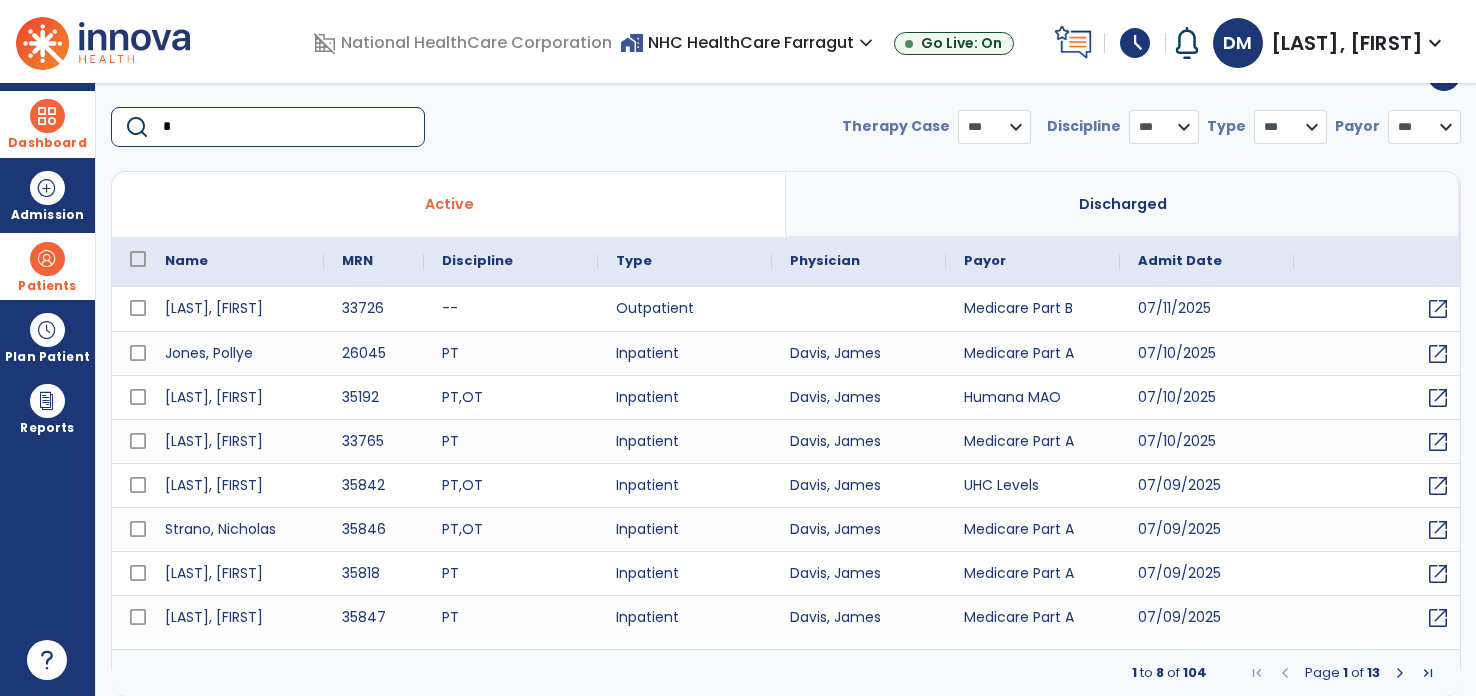type on "**" 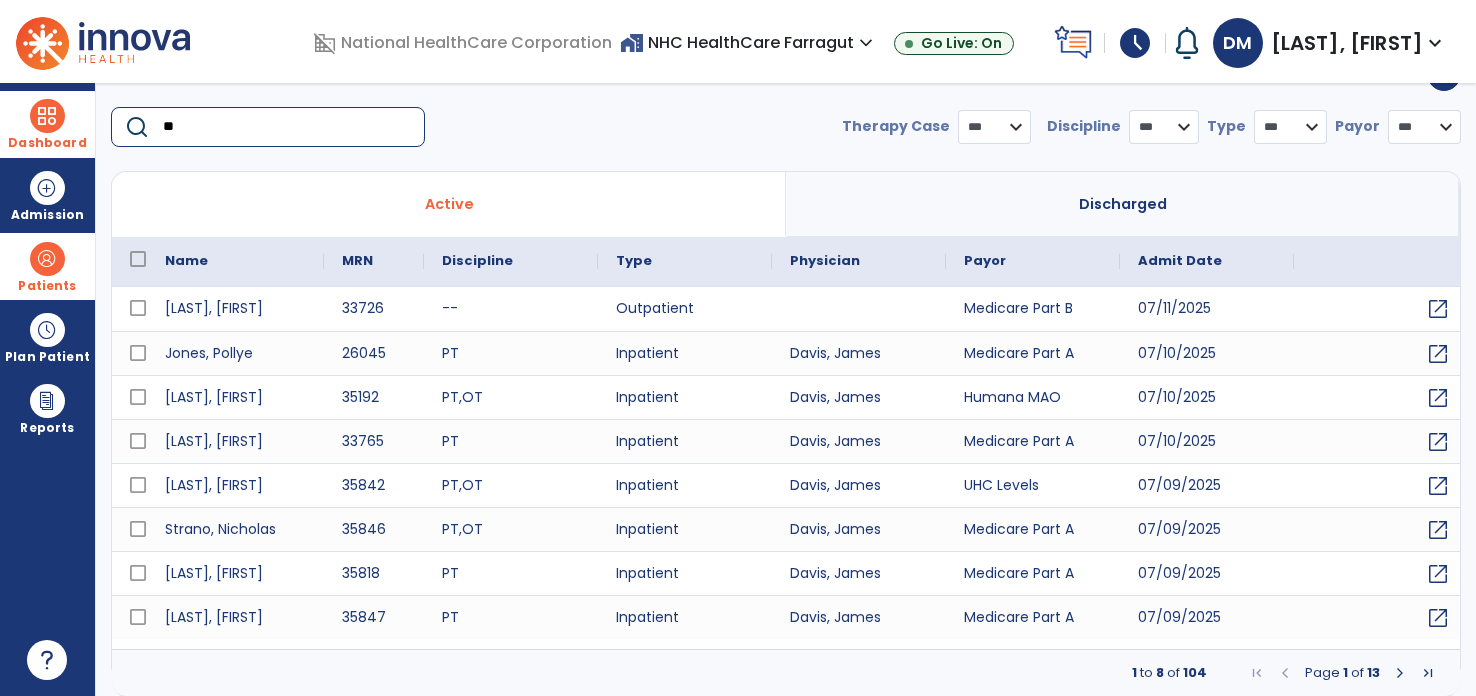 select on "***" 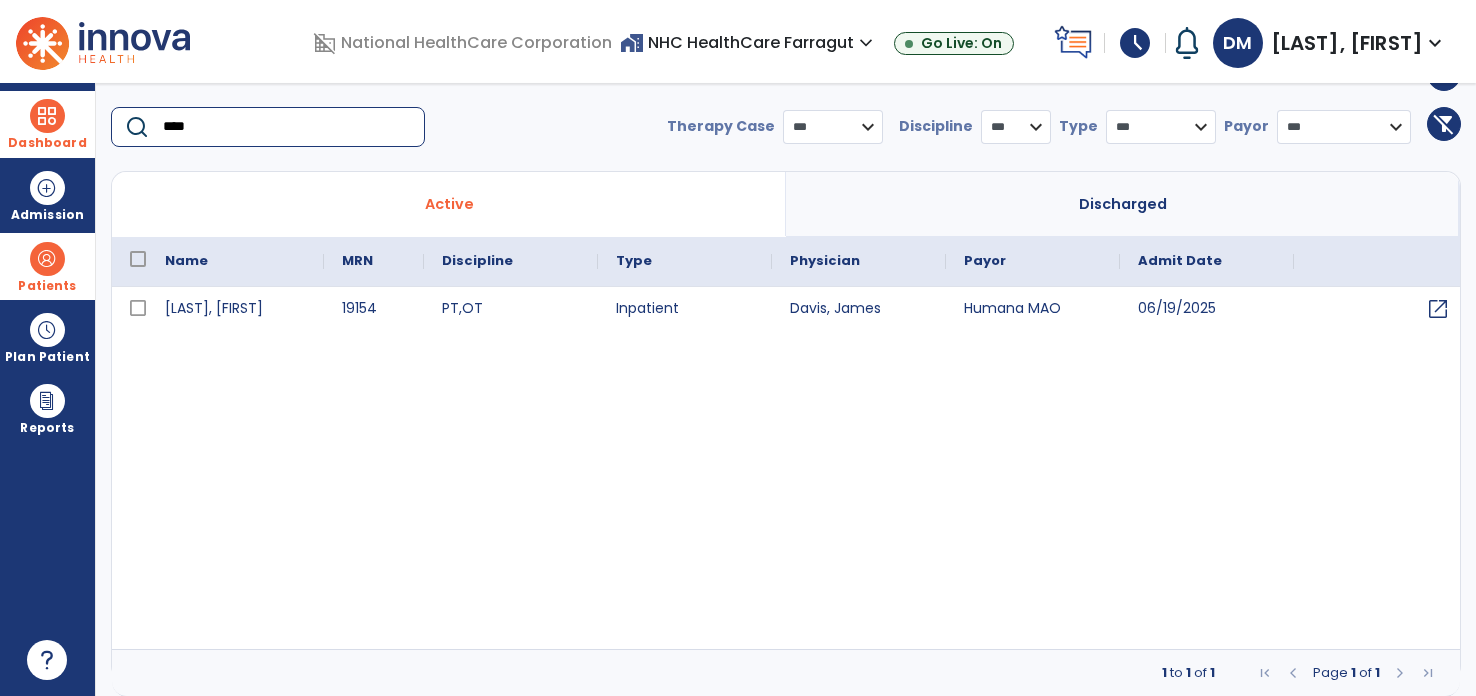 type on "****" 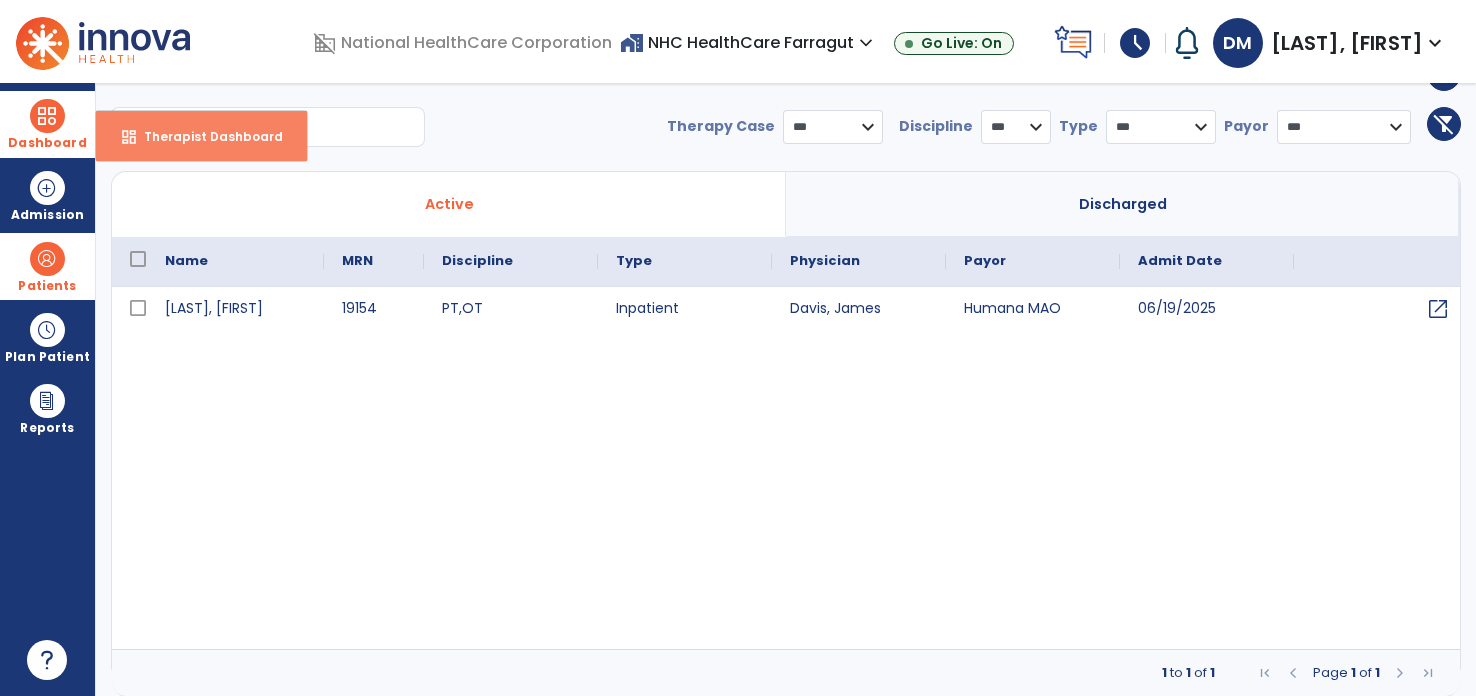 click on "Therapist Dashboard" at bounding box center (205, 136) 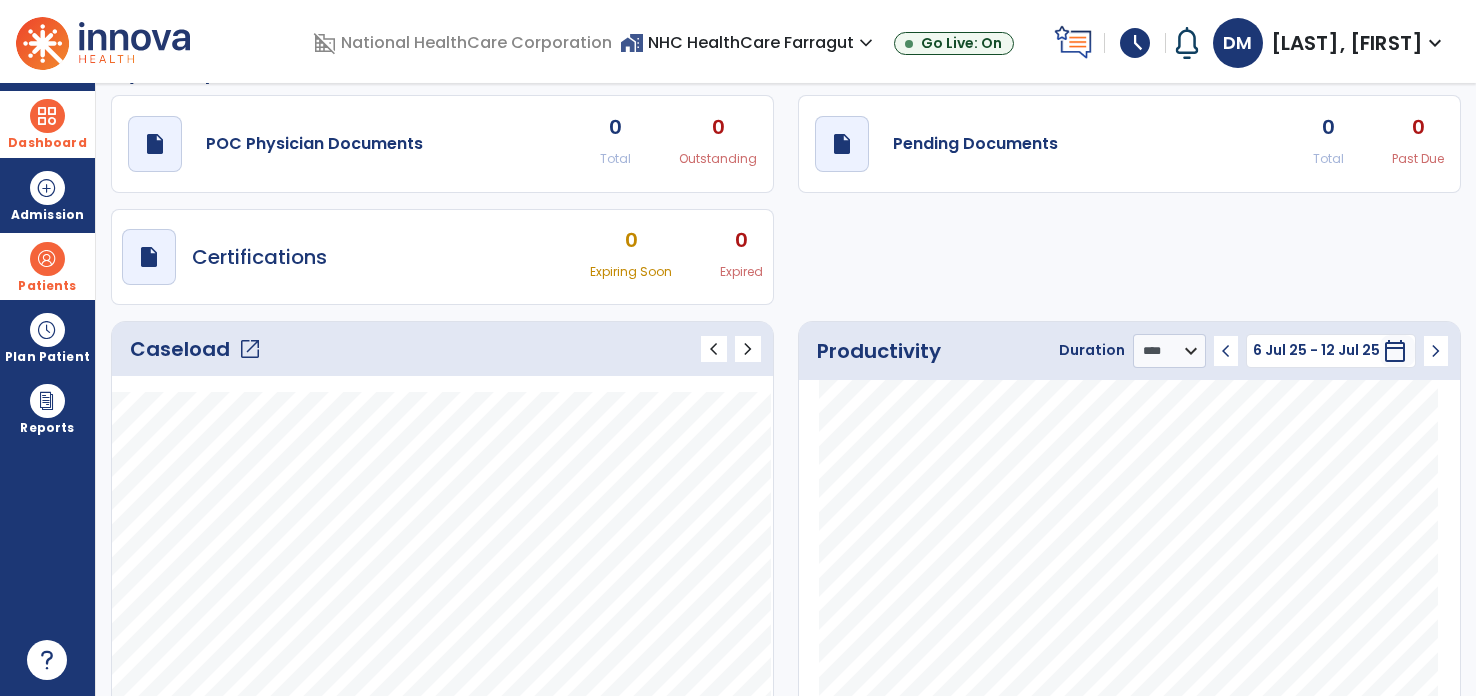 click on "Caseload   open_in_new" 